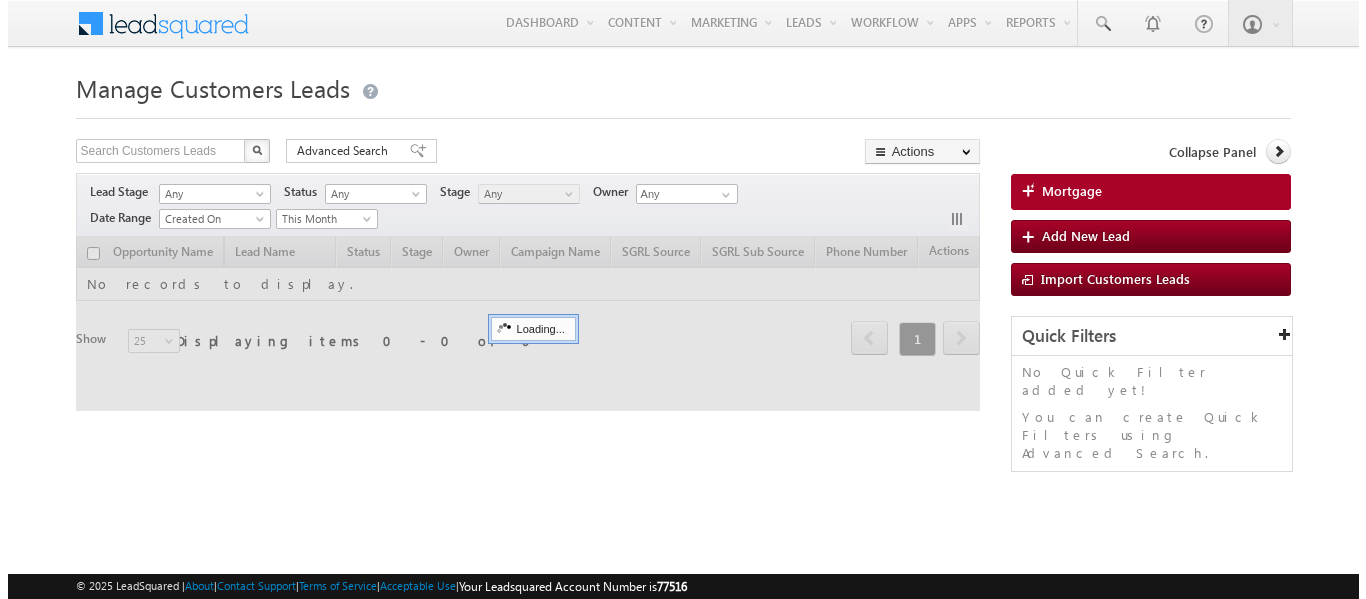 scroll, scrollTop: 0, scrollLeft: 0, axis: both 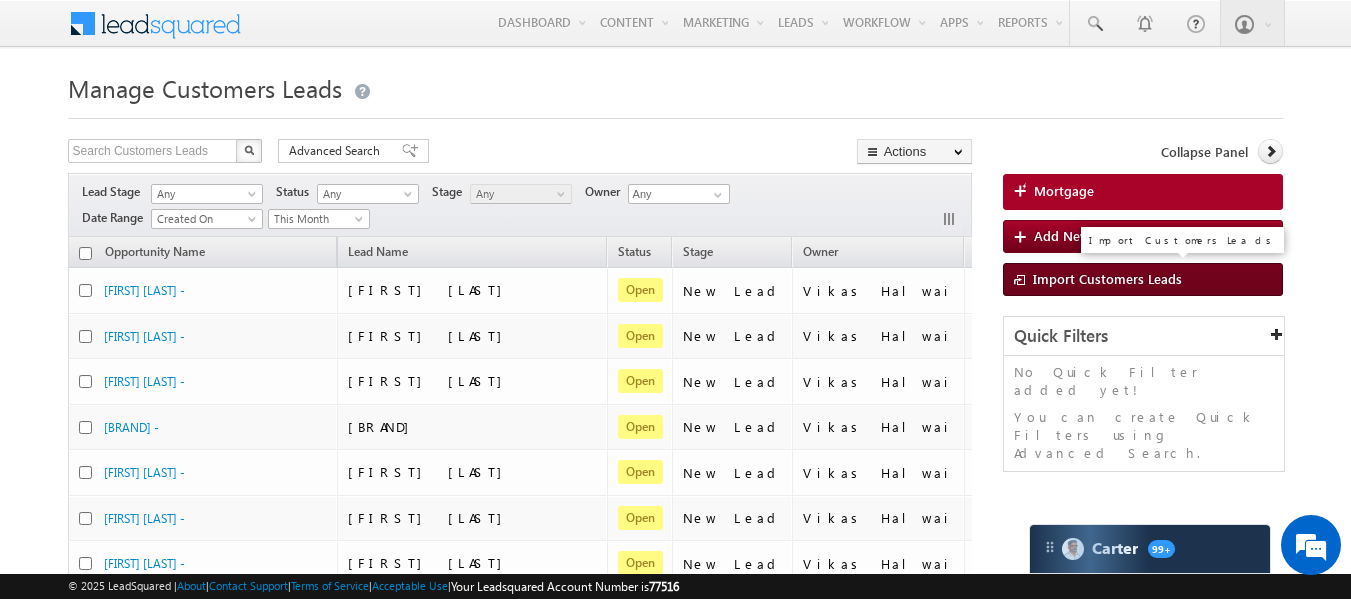 click on "Import Customers Leads" at bounding box center [1107, 278] 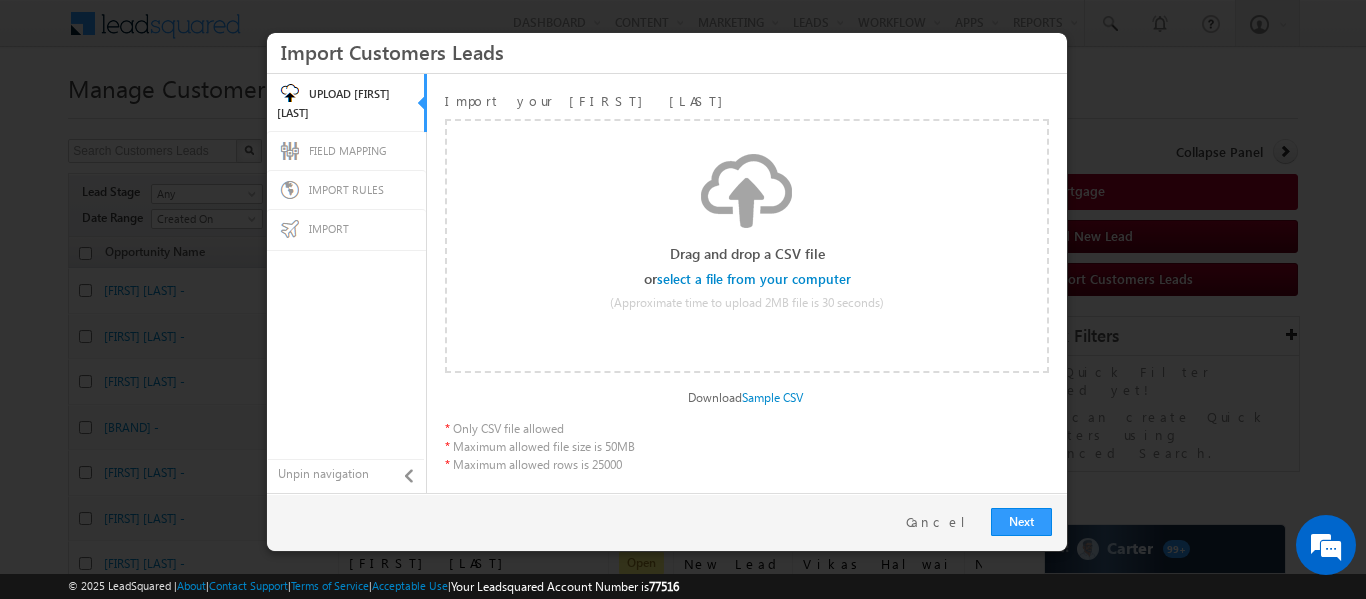 click at bounding box center (755, 279) 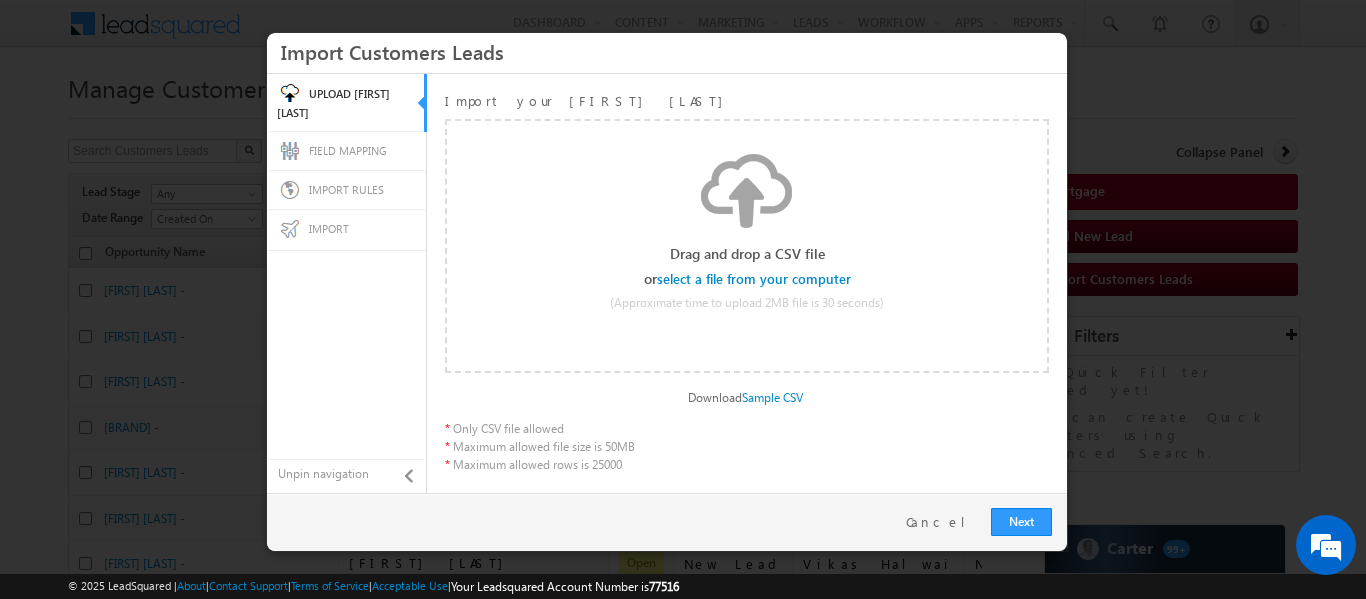 scroll, scrollTop: 0, scrollLeft: 0, axis: both 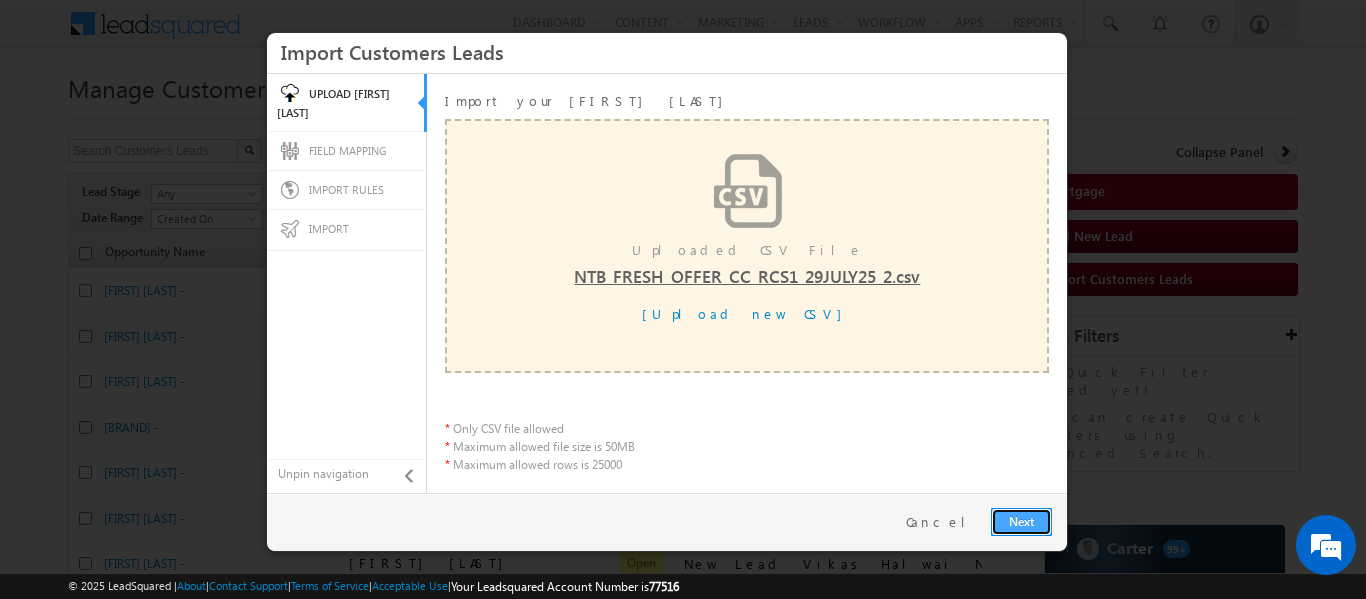 click on "Next" at bounding box center [1021, 522] 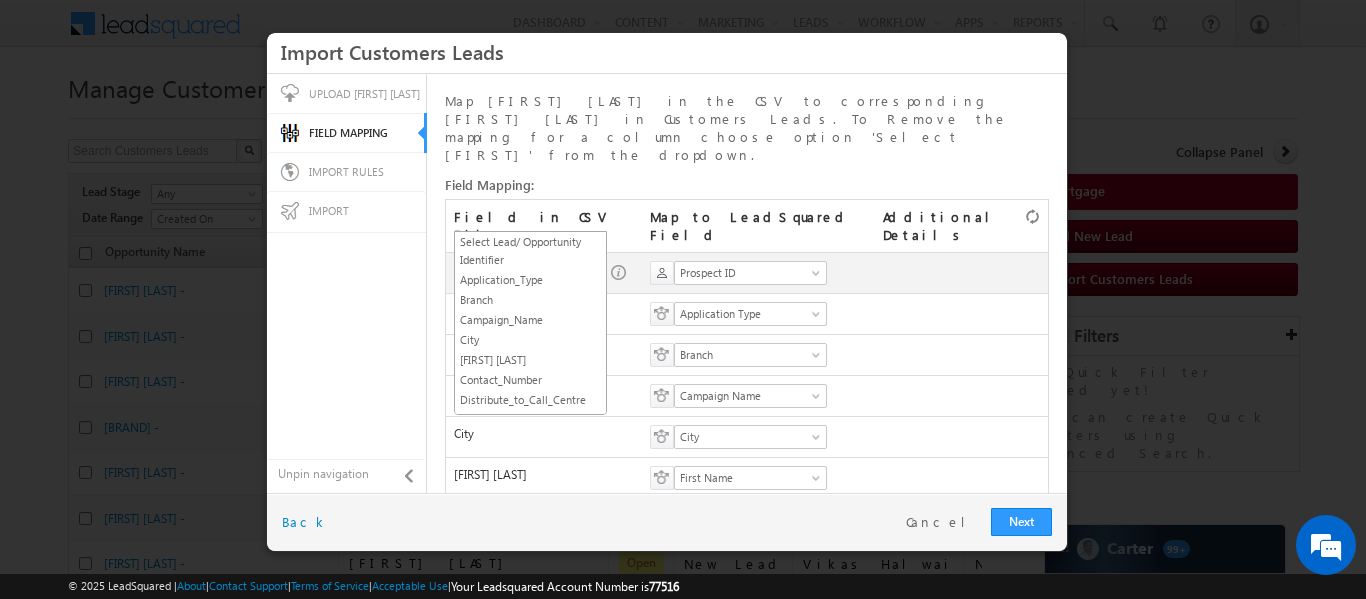 click on "SGRL_ID" at bounding box center [524, 273] 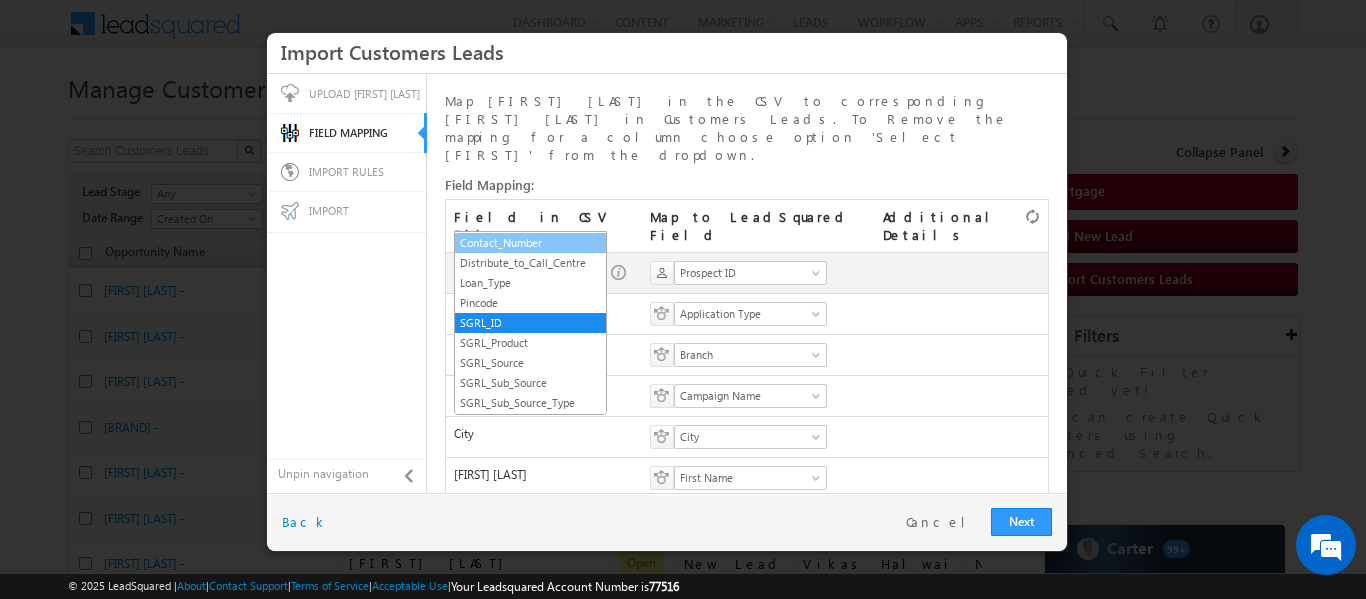 click on "Contact_Number" at bounding box center (530, 243) 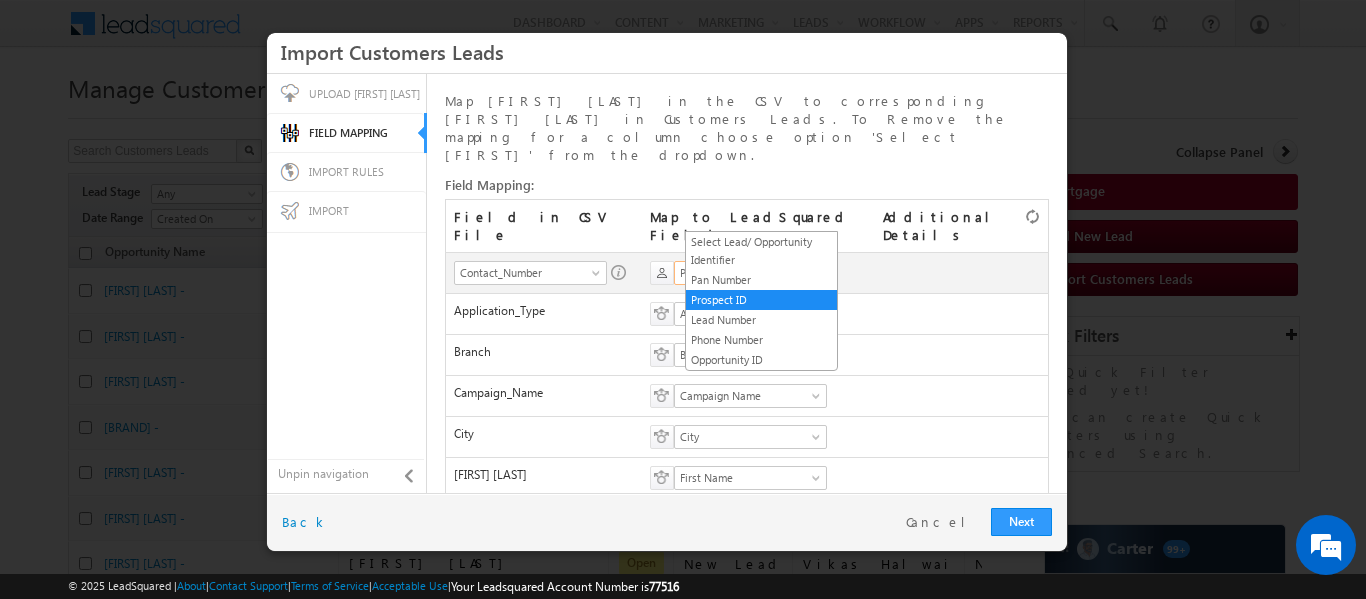 click on "Prospect ID" at bounding box center (750, 273) 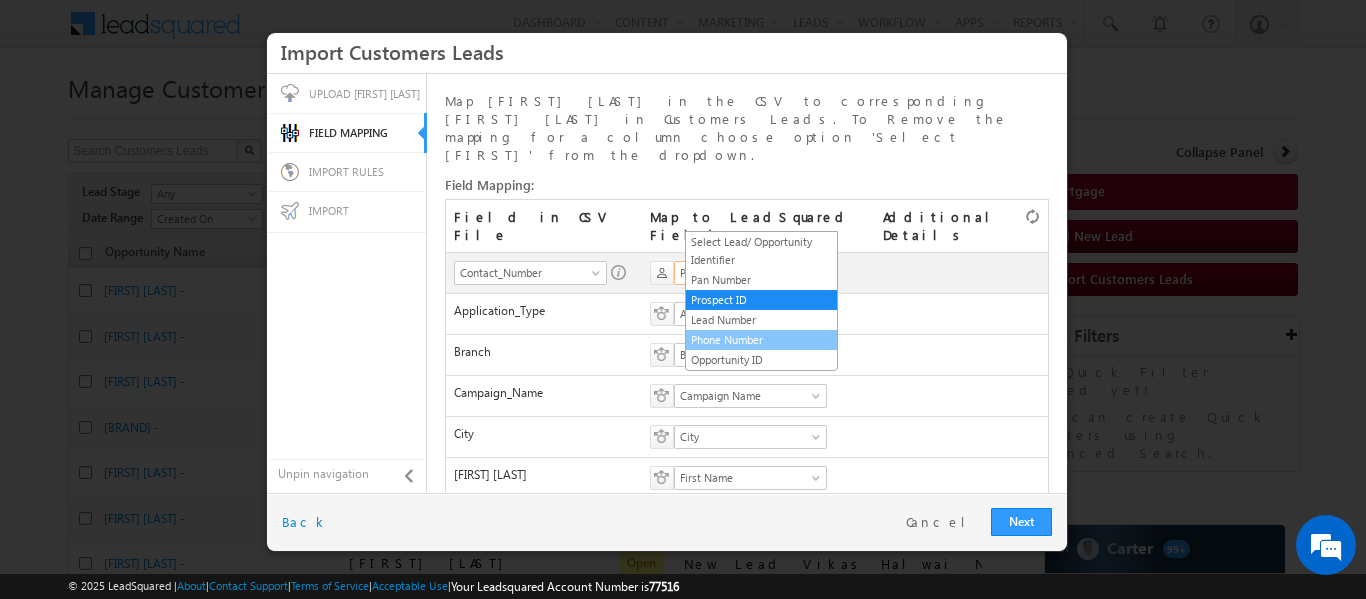 click on "Phone Number" at bounding box center [761, 340] 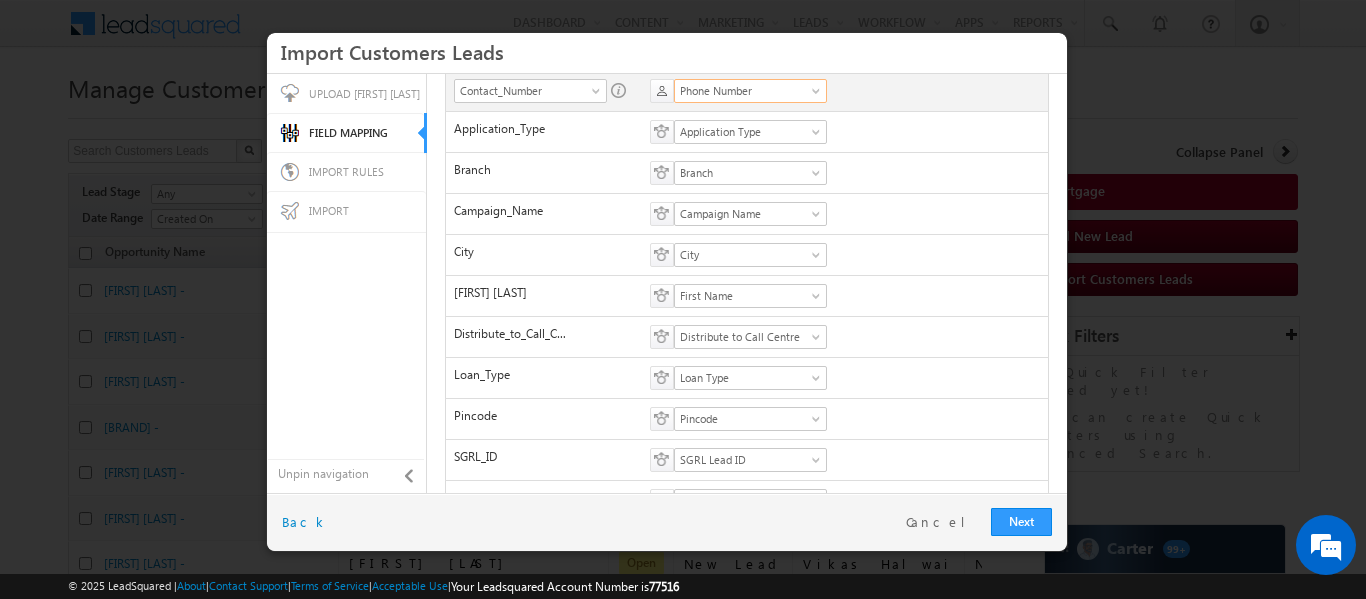scroll, scrollTop: 375, scrollLeft: 0, axis: vertical 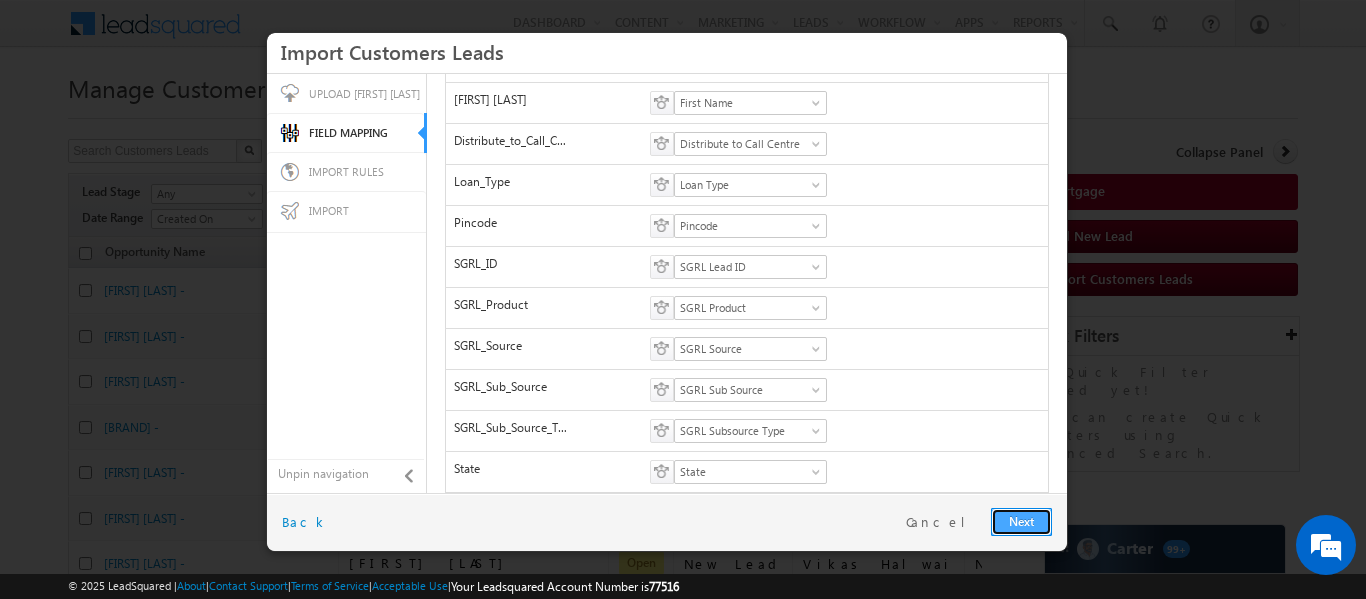 click on "Next" at bounding box center (1021, 522) 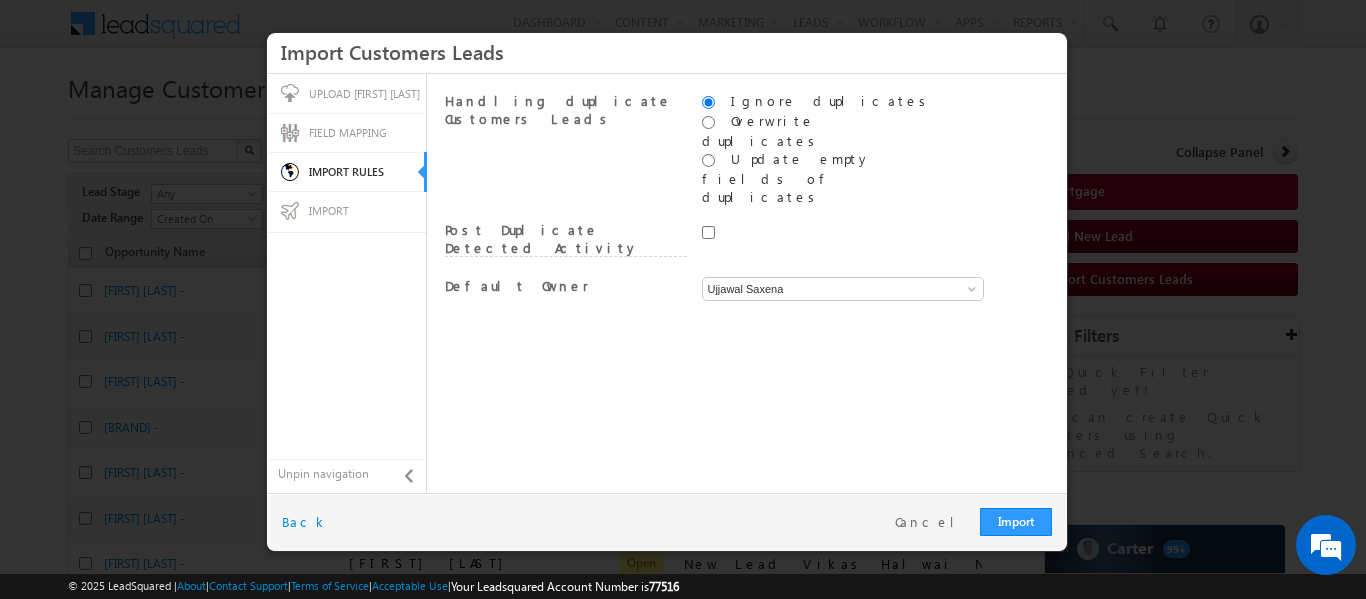 click on "Handling duplicate Customers Leads
Ignore duplicates
Overwrite duplicates
Update empty fields of duplicates" at bounding box center (747, 283) 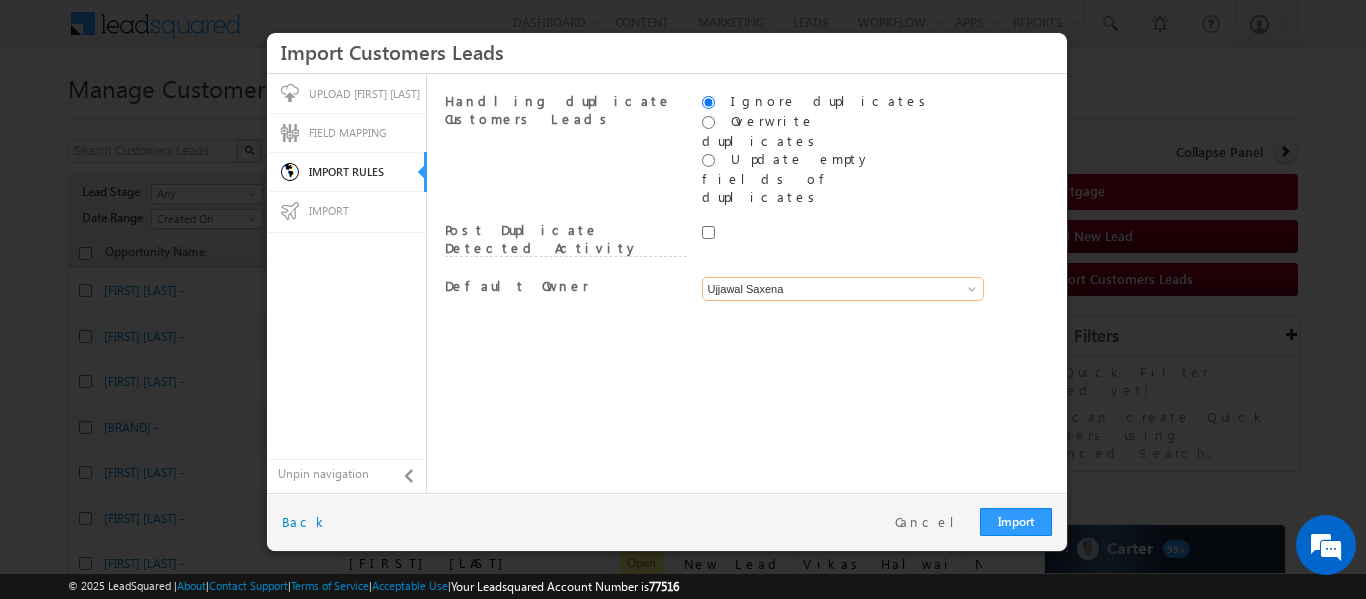 click on "Ujjawal Saxena" at bounding box center (843, 289) 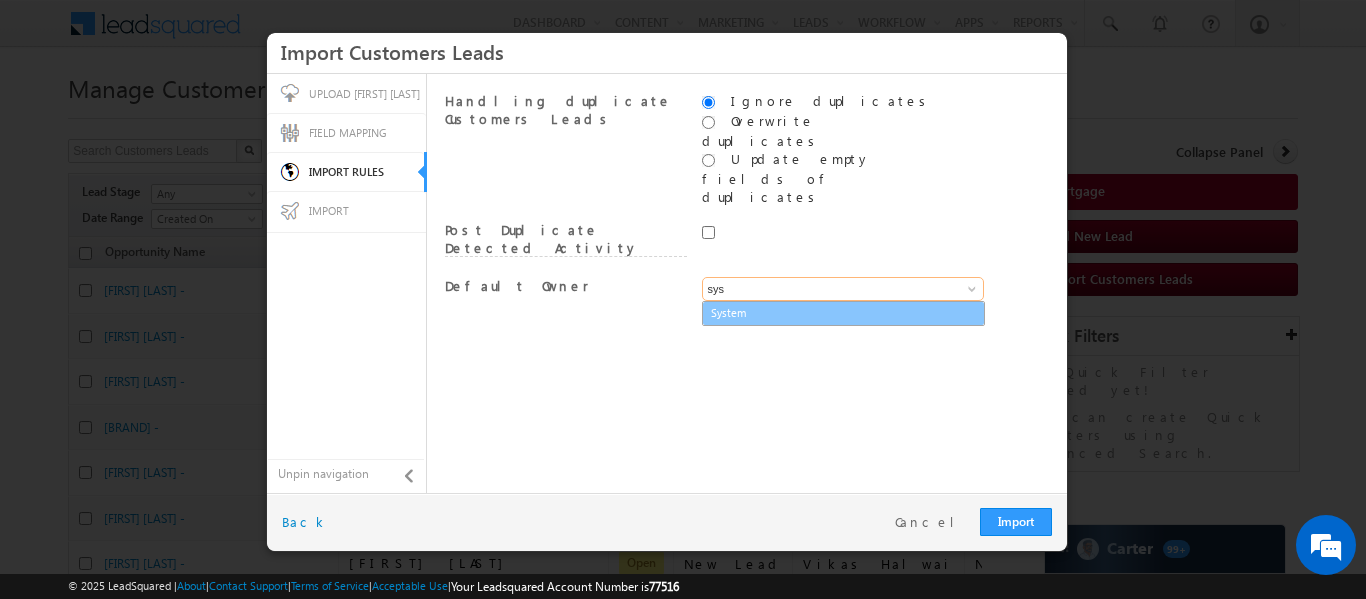 click on "System" at bounding box center (843, 313) 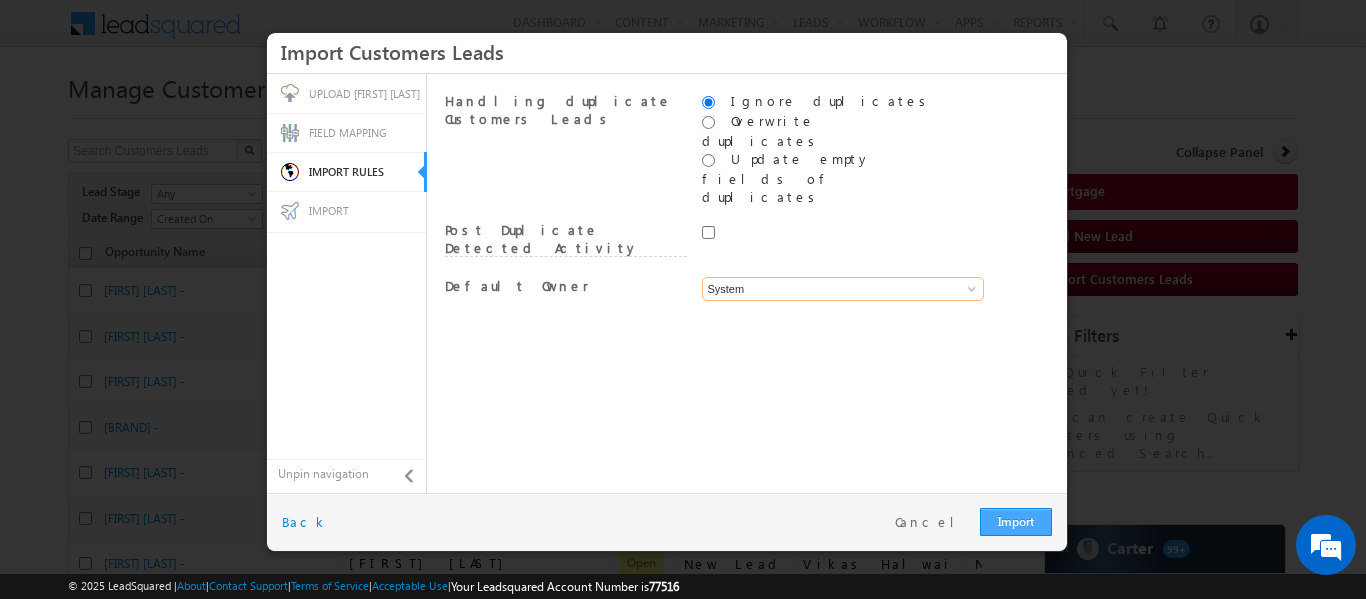 type on "System" 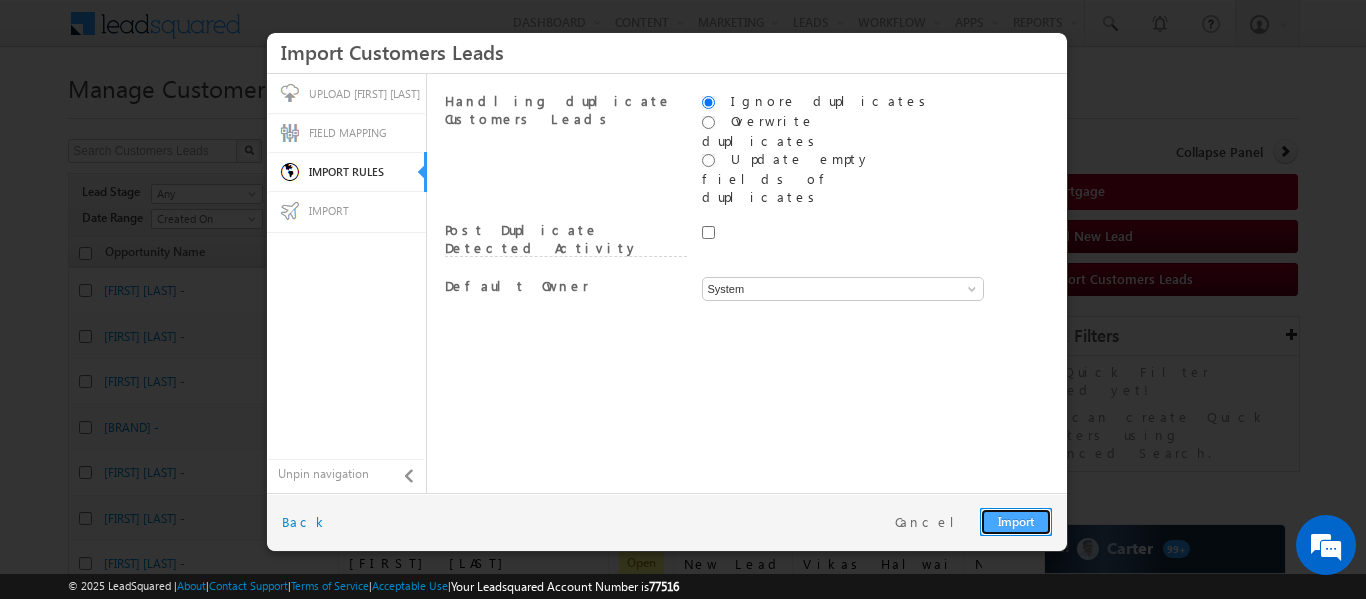 click on "Import" at bounding box center (1016, 522) 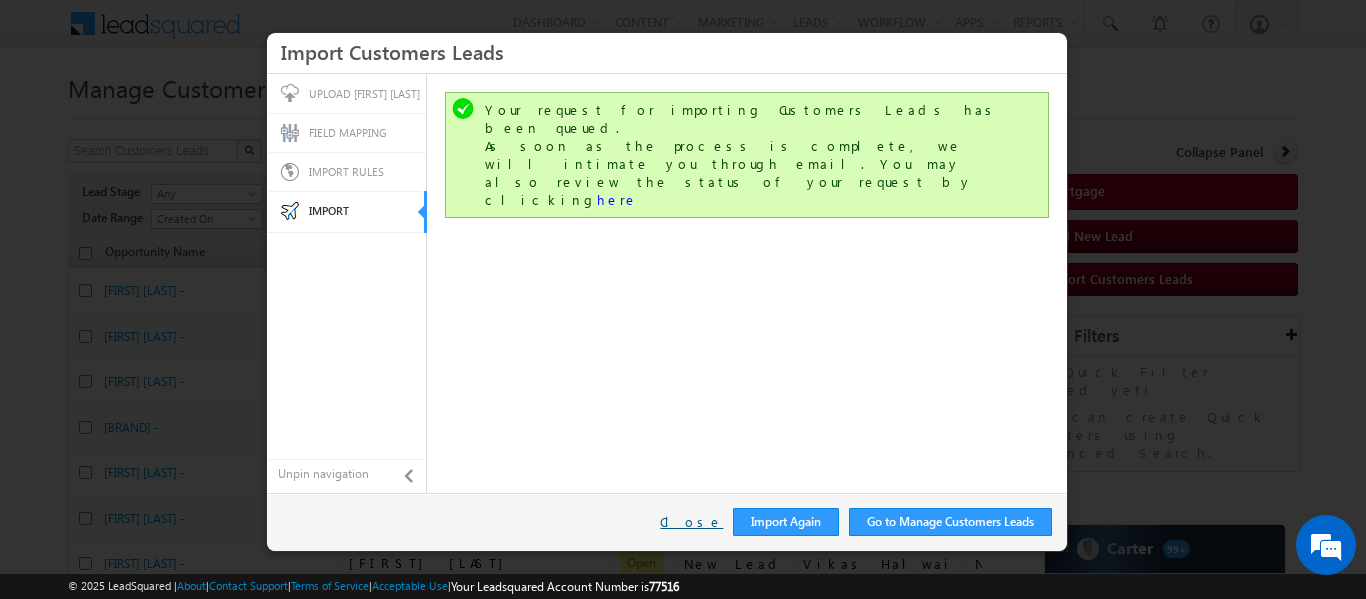 click on "Close" at bounding box center [691, 522] 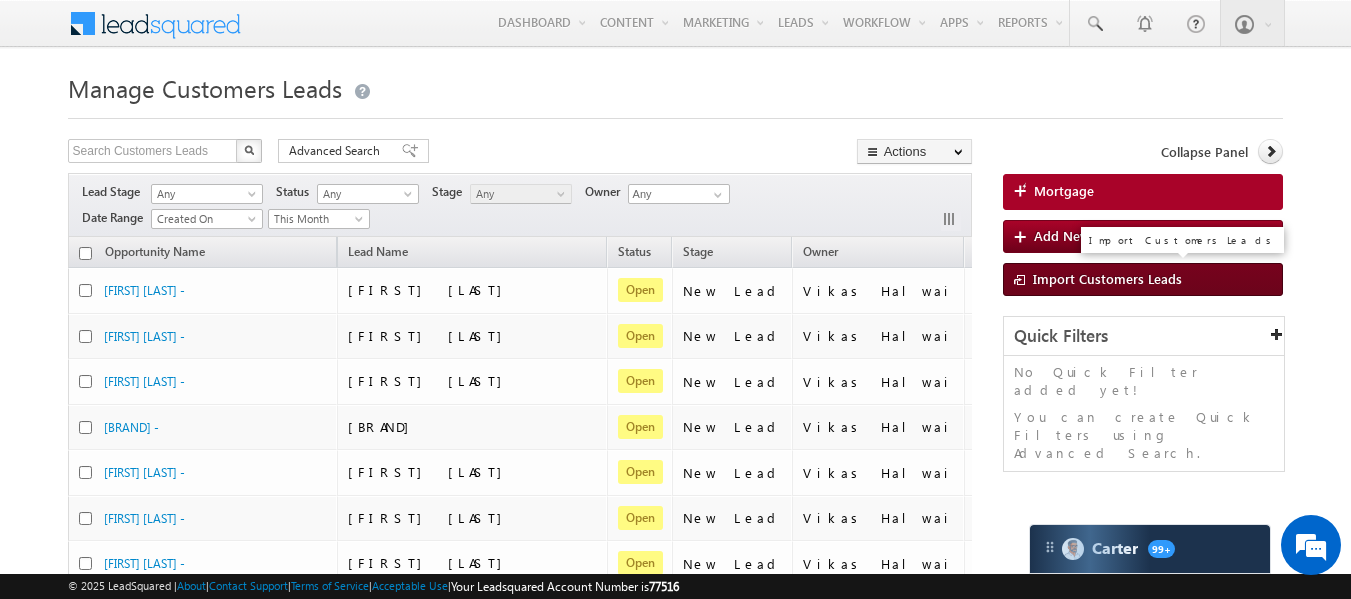 click on "Import Customers Leads" at bounding box center (1107, 278) 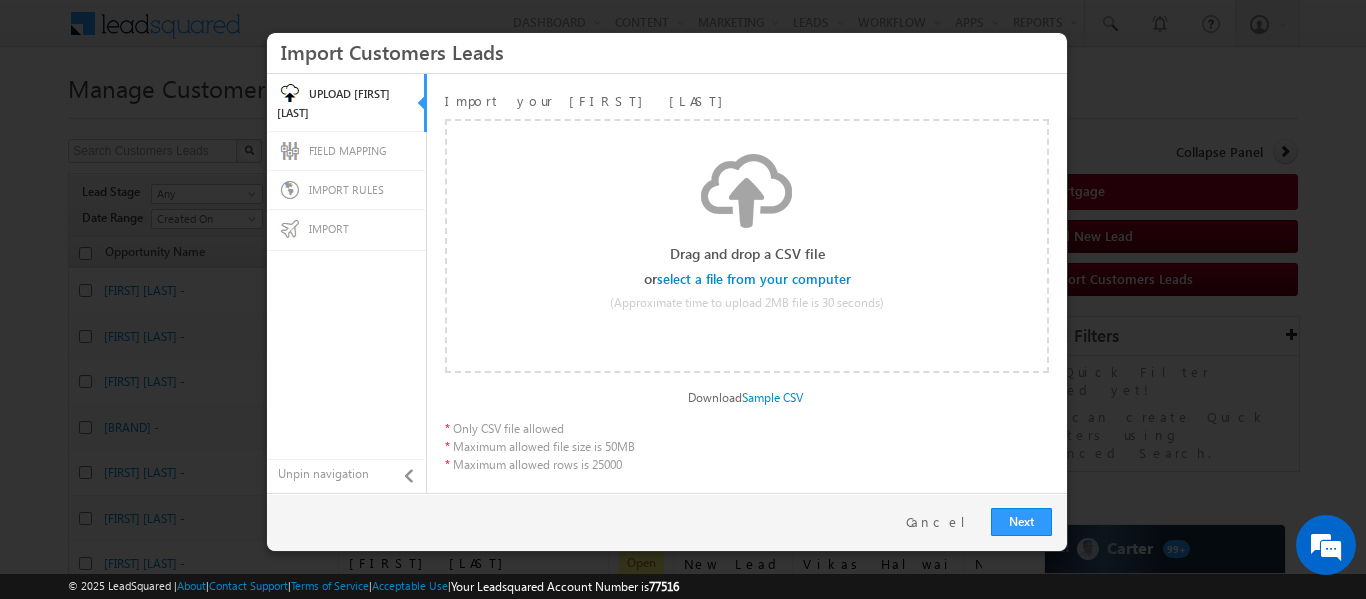 click on "Import your Customers Leads
Drag and drop a CSV file
or  select a file from your computer
(Approximate time to upload 2MB file is 30 seconds)
Download
Sample CSV
Select file Drop files here to upload [No File Uploaded]" at bounding box center (747, 283) 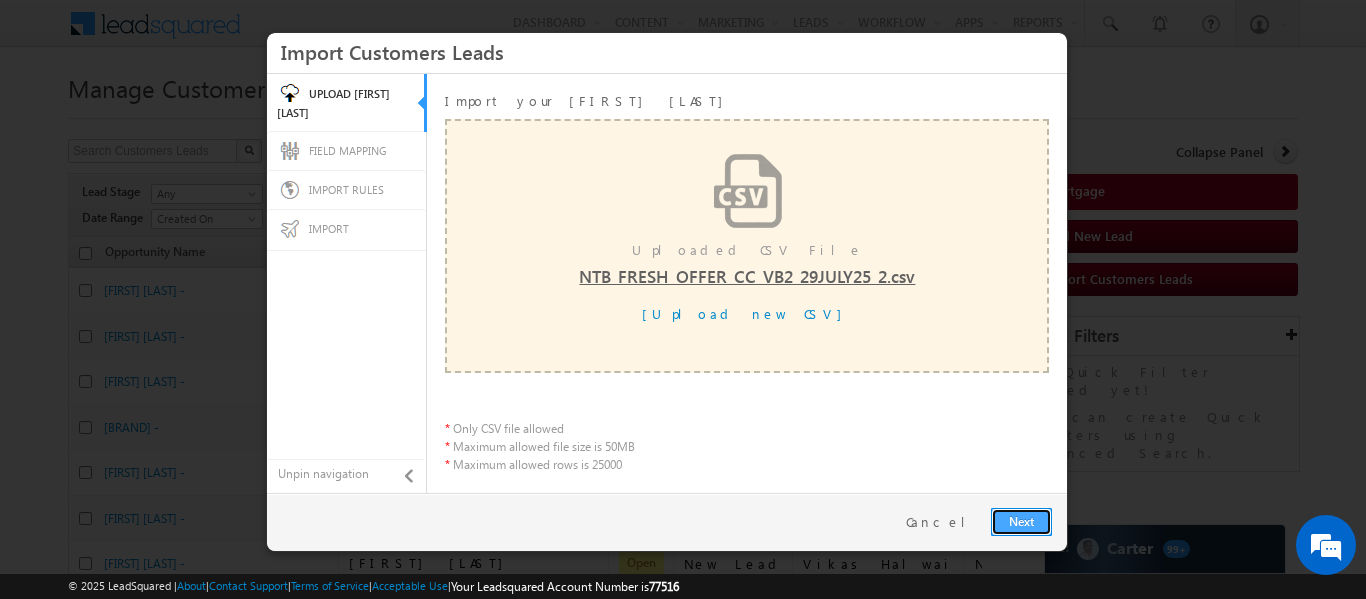 click on "Next" at bounding box center (1021, 522) 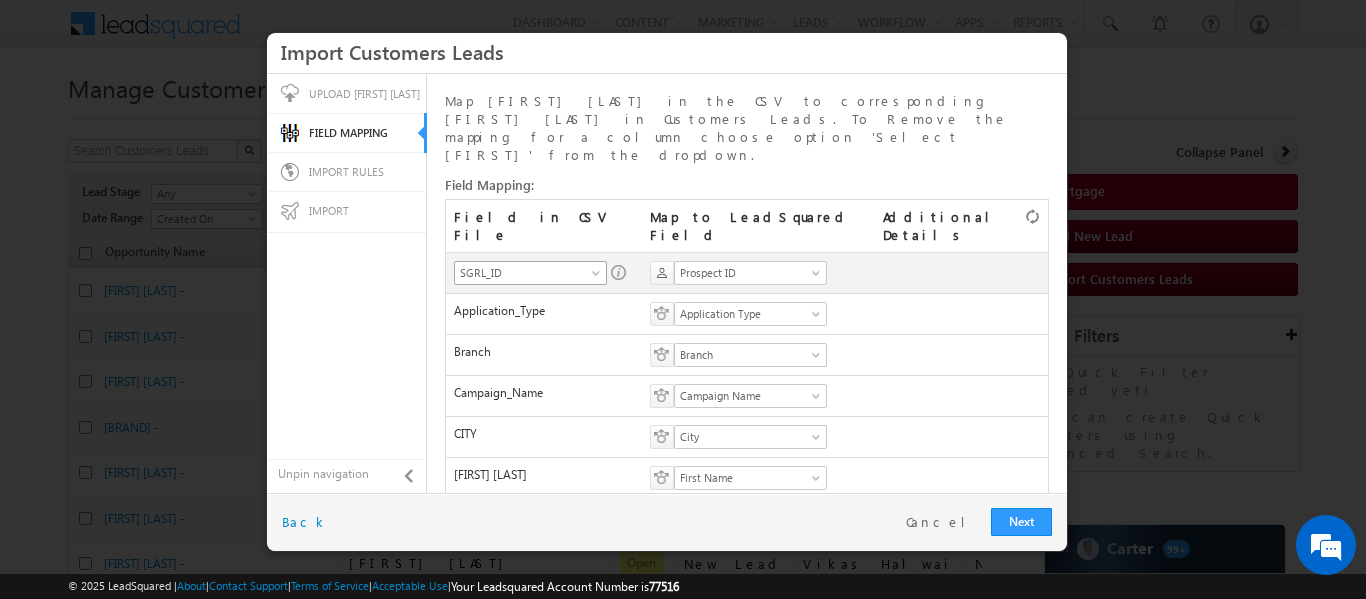 click at bounding box center [598, 277] 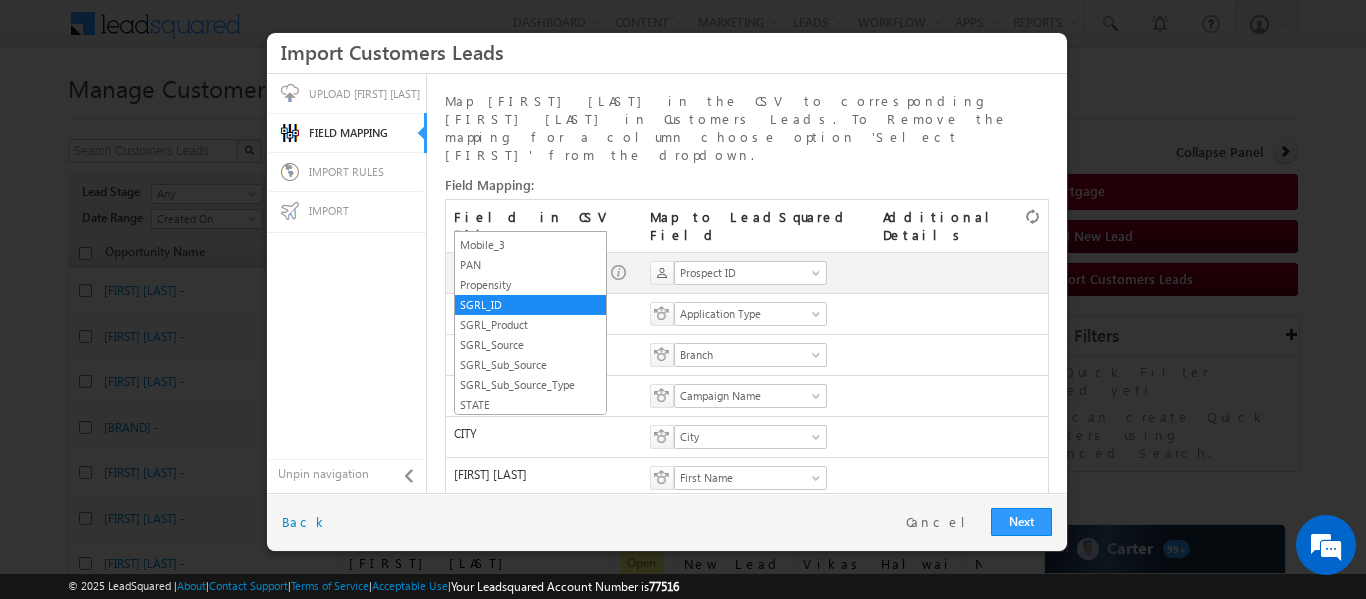 scroll, scrollTop: 355, scrollLeft: 0, axis: vertical 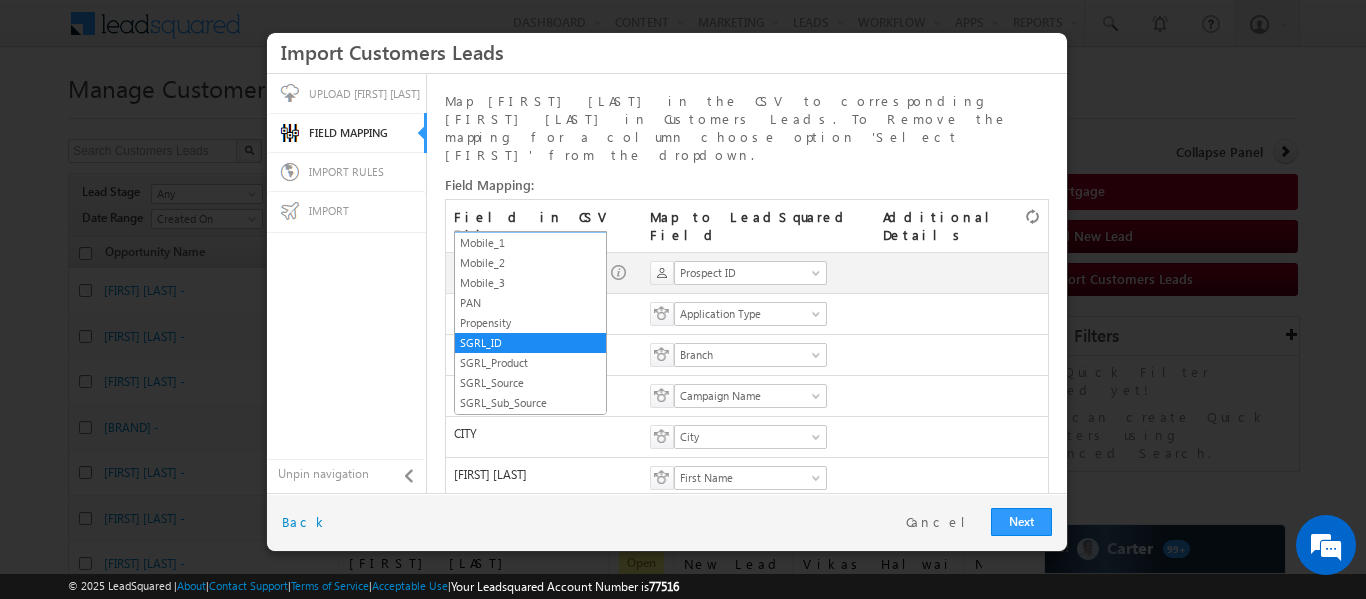 click on "Mobile" at bounding box center (530, 223) 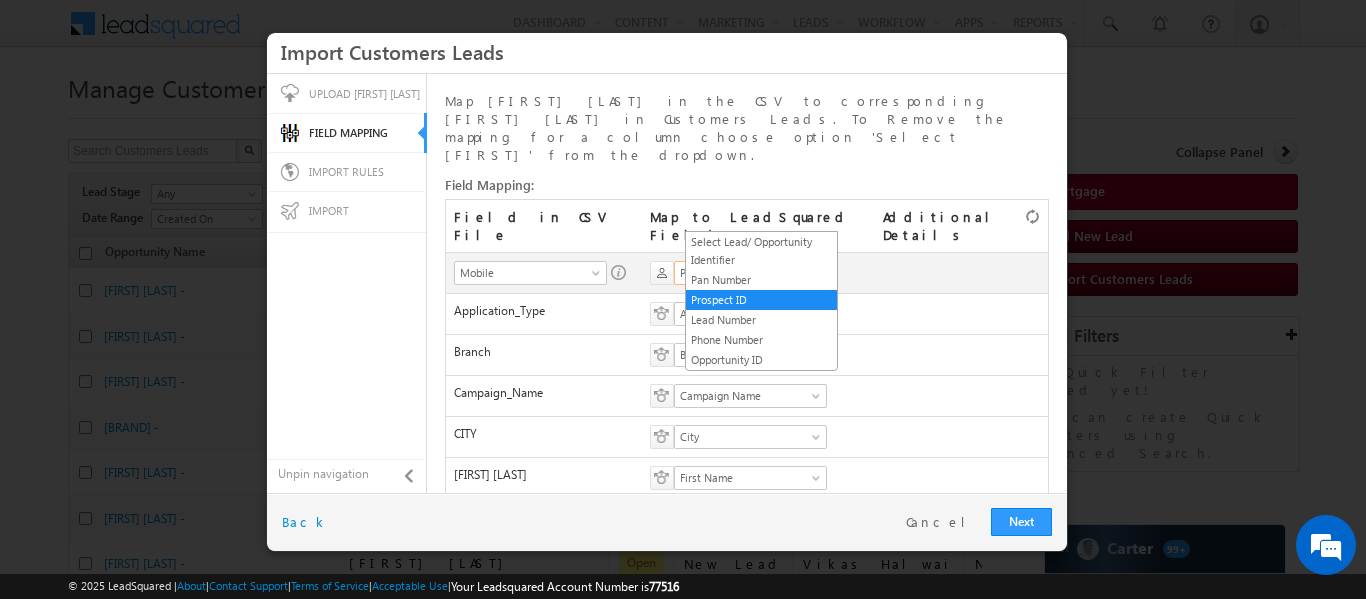click on "Prospect ID" at bounding box center [744, 273] 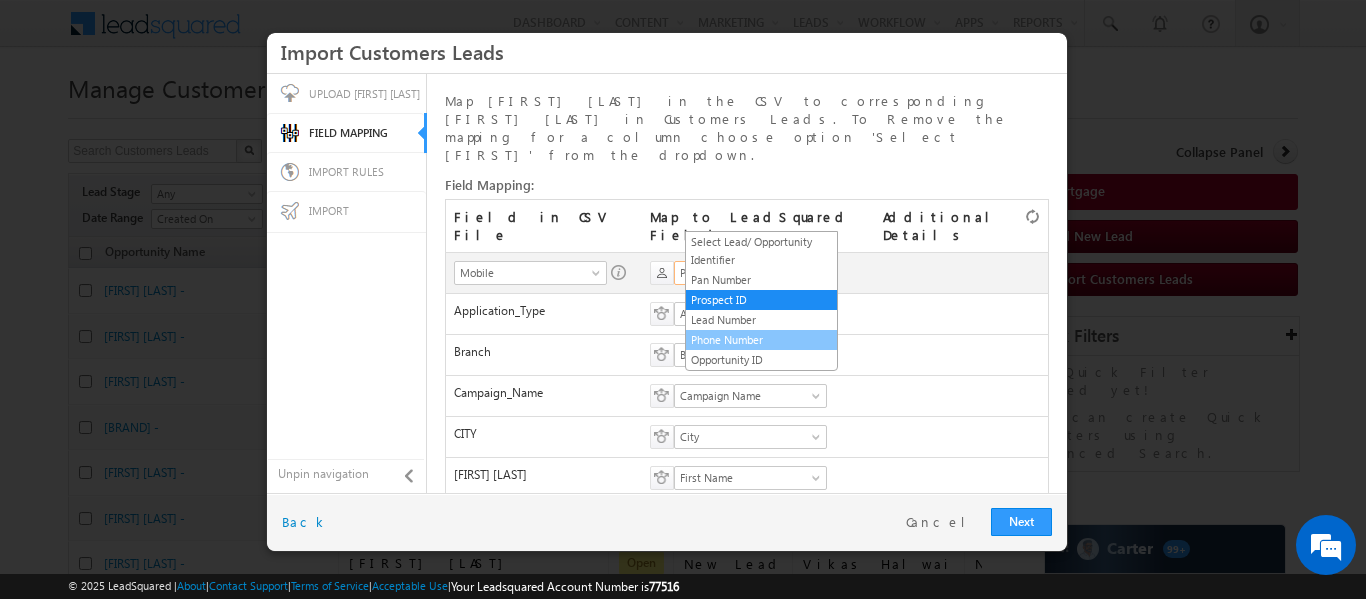 click on "Phone Number" at bounding box center [761, 340] 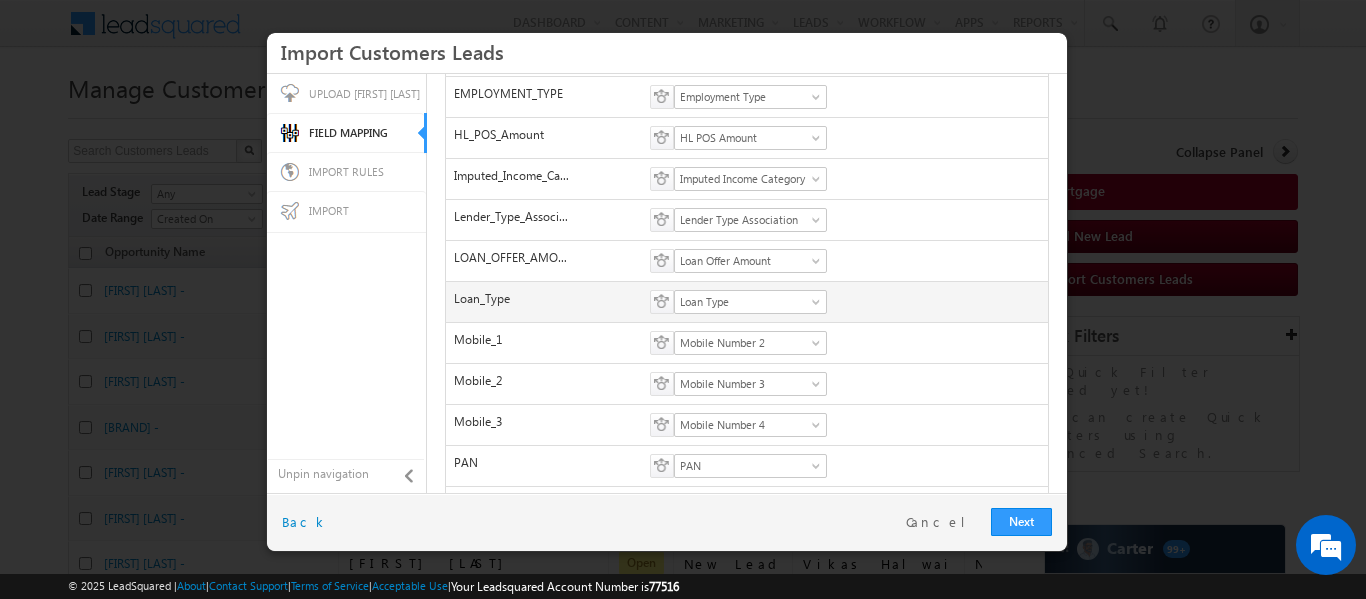 scroll, scrollTop: 546, scrollLeft: 0, axis: vertical 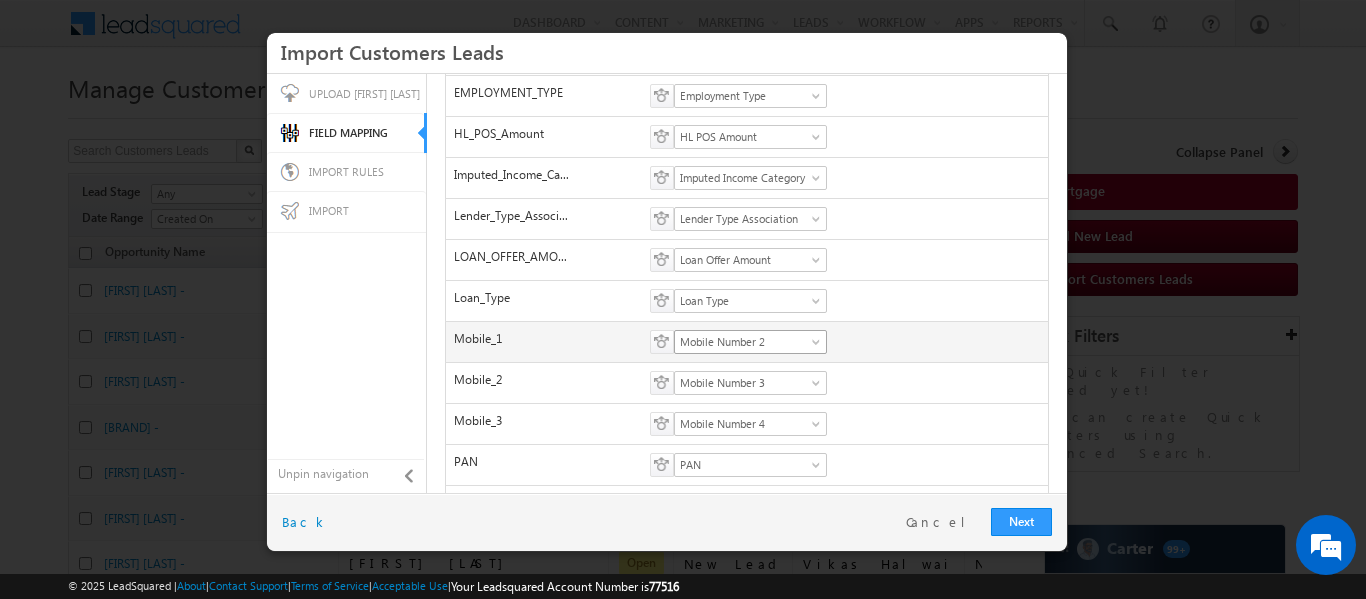 click on "Mobile Number 2" at bounding box center (744, 342) 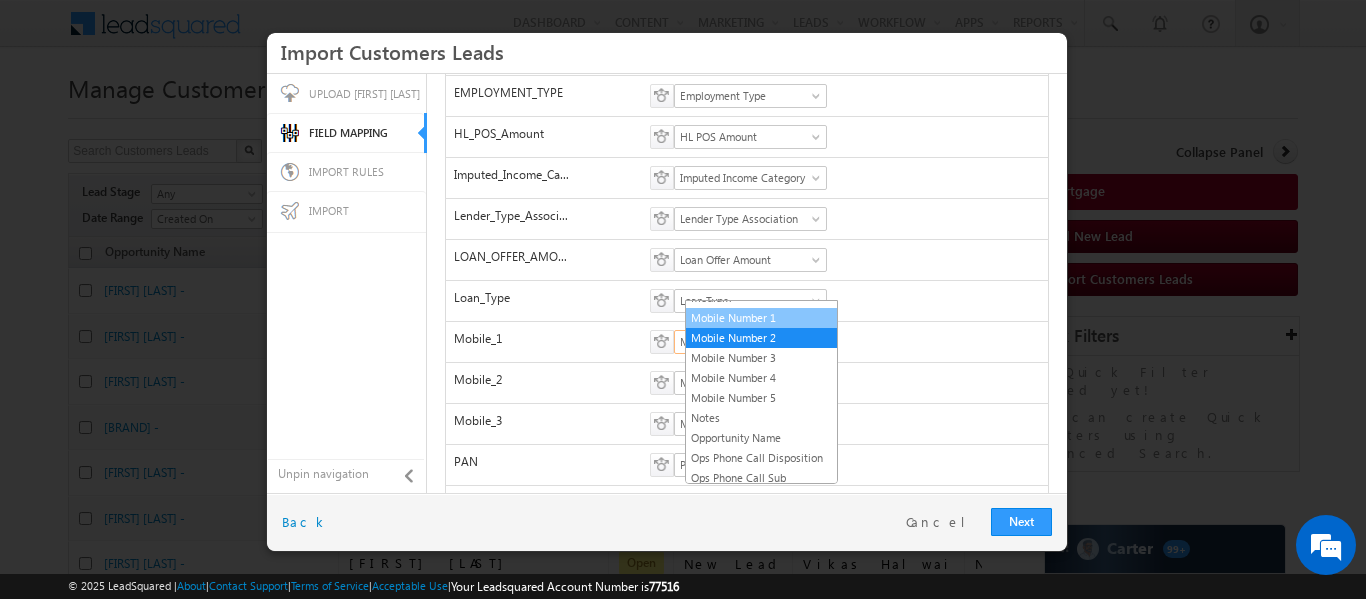 click on "Mobile Number 1" at bounding box center [761, 318] 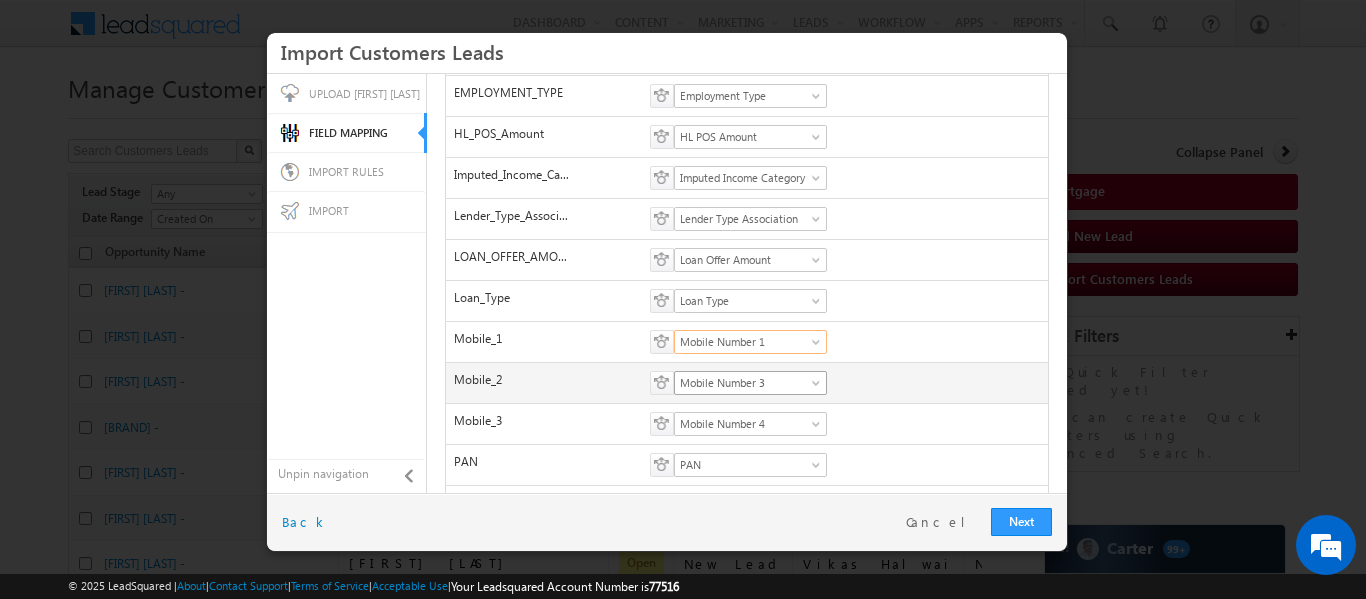click on "Mobile Number 3" at bounding box center [744, 383] 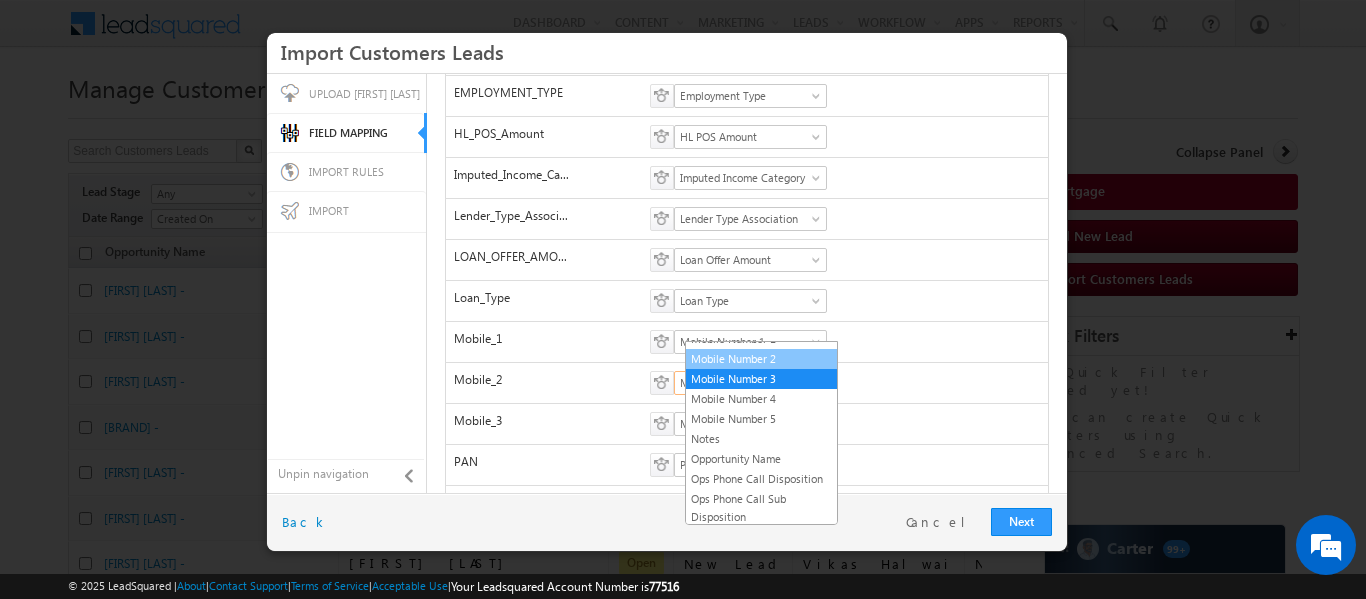 click on "Mobile Number 2" at bounding box center [761, 359] 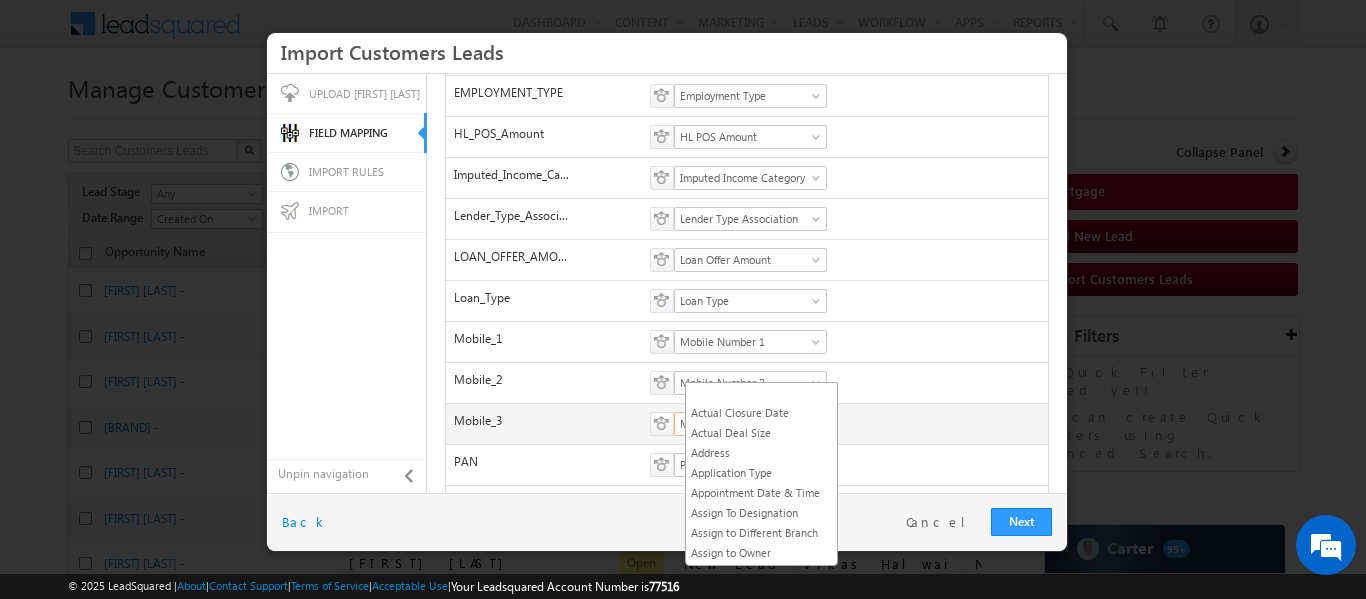 click on "Mobile Number 4" at bounding box center [744, 424] 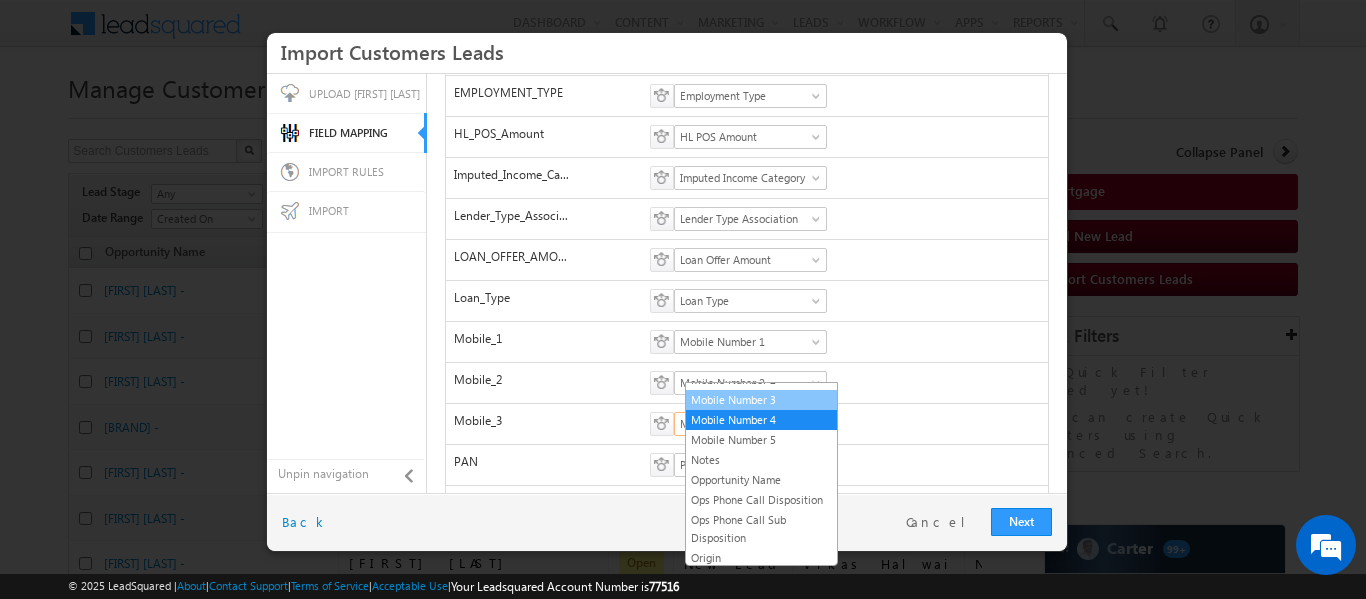 click on "Mobile Number 3" at bounding box center [761, 400] 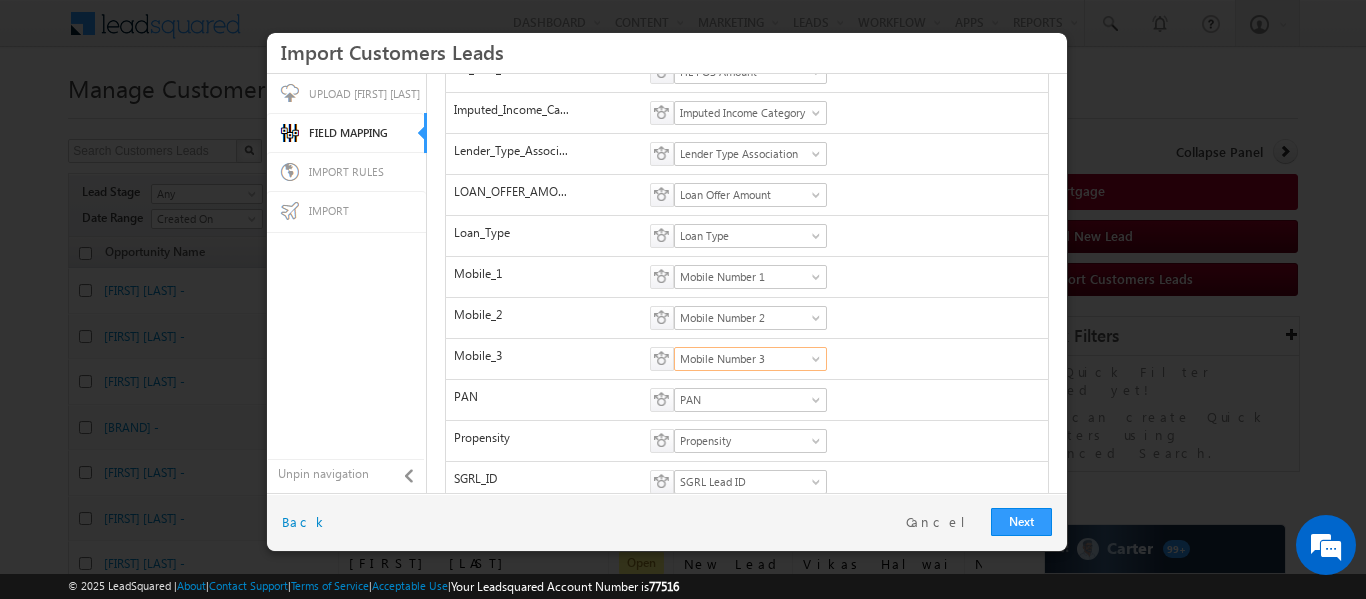 scroll, scrollTop: 610, scrollLeft: 0, axis: vertical 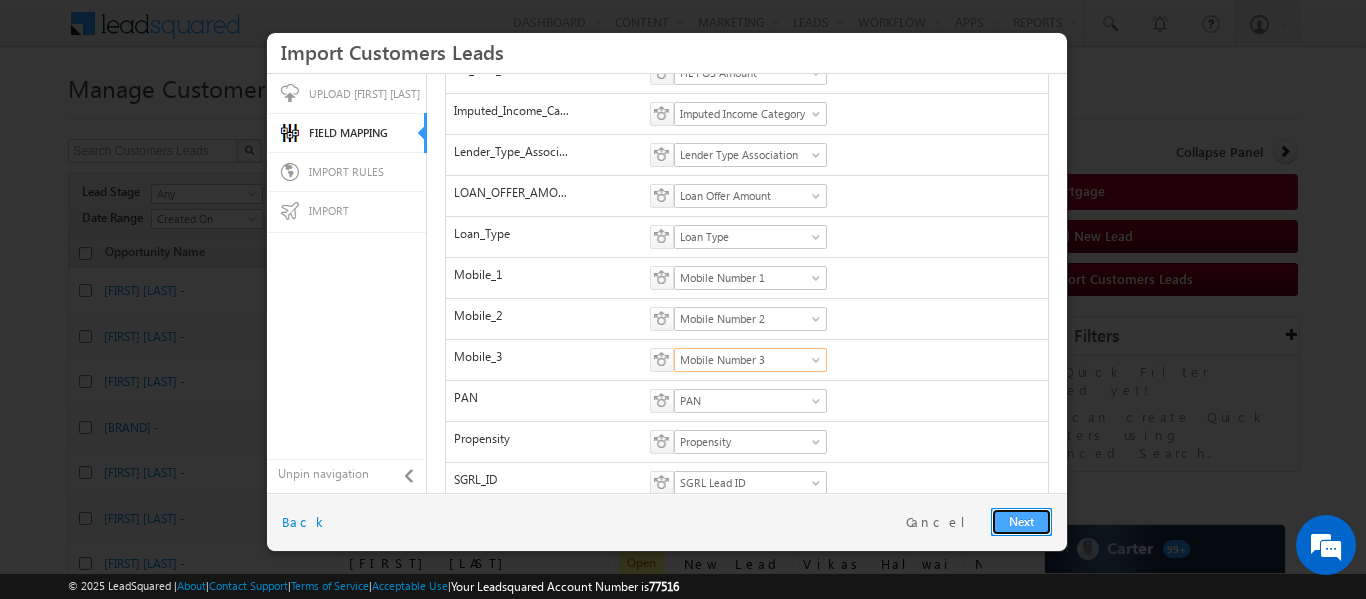 click on "Next" at bounding box center (1021, 522) 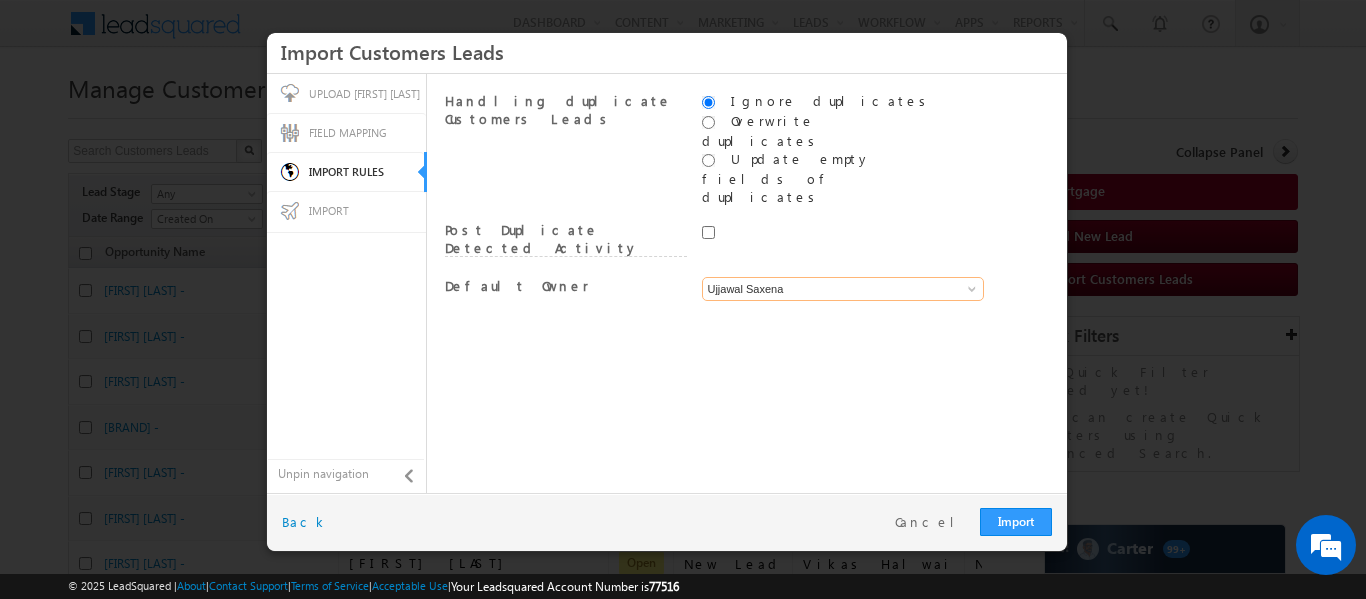 click on "Ujjawal Saxena" at bounding box center (843, 289) 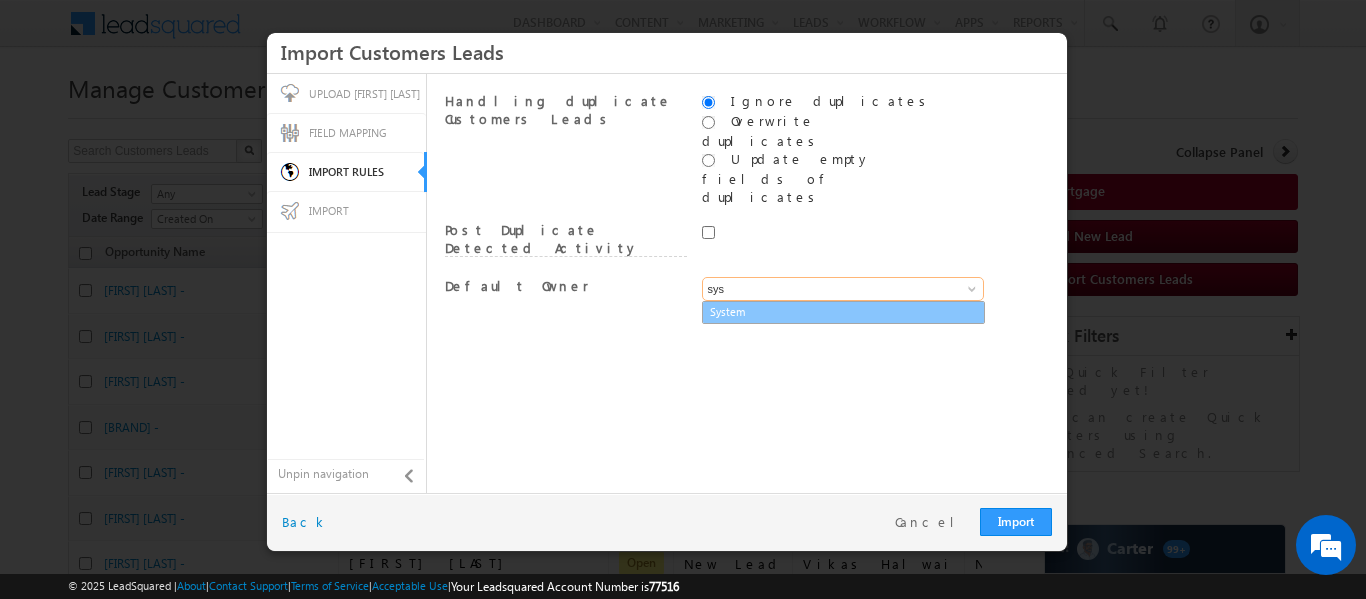 click on "System" at bounding box center [843, 312] 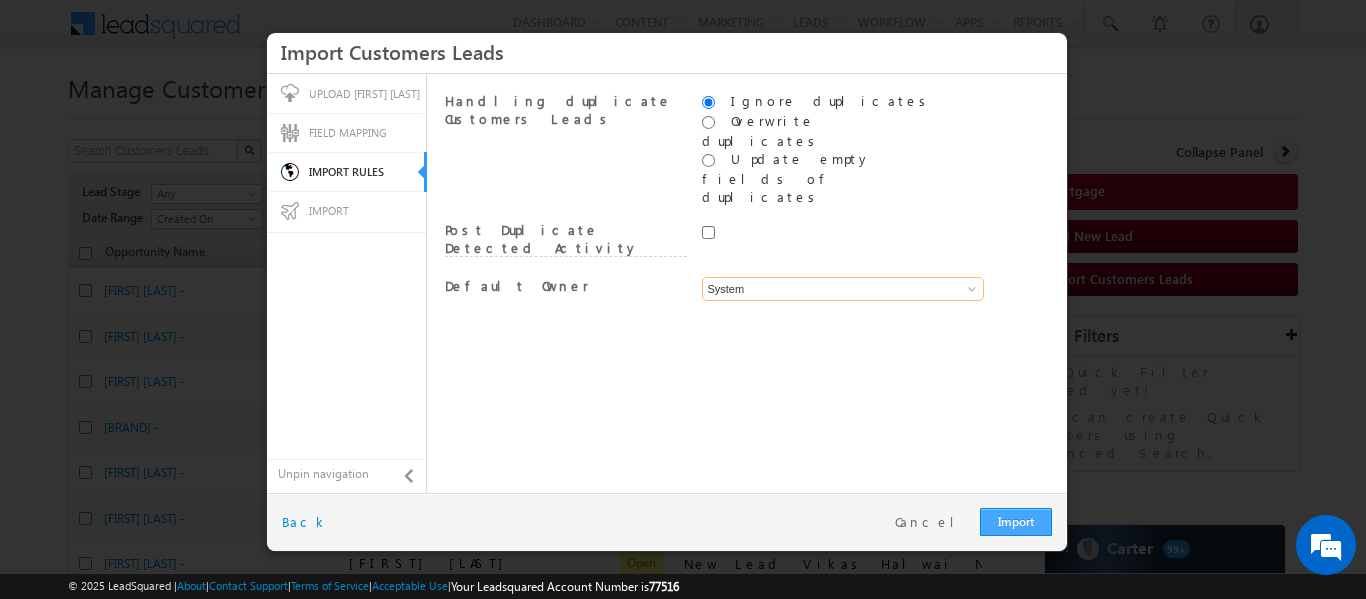 type on "System" 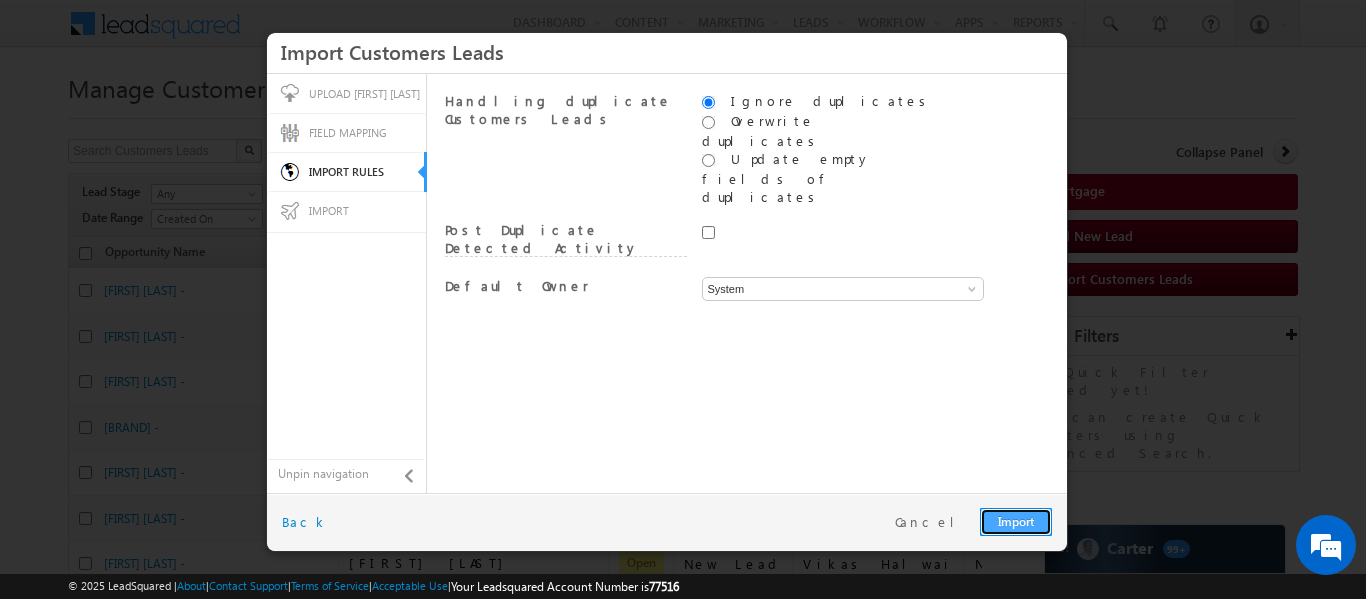 click on "Import" at bounding box center (1016, 522) 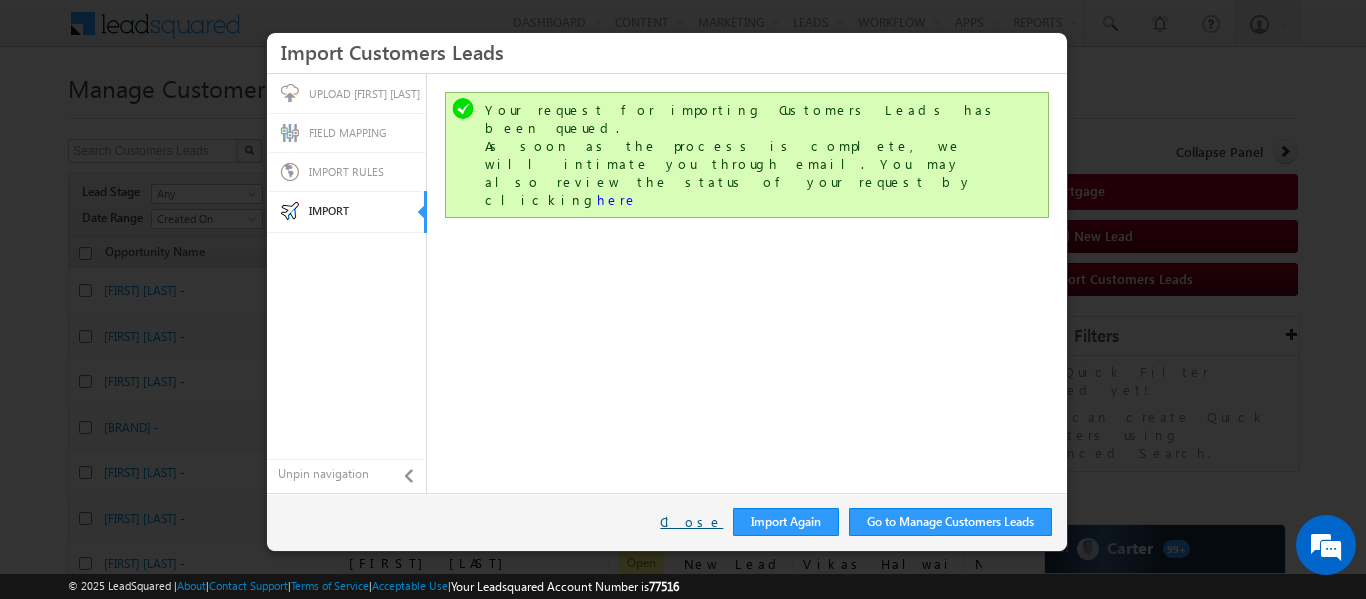 click on "Close" at bounding box center [691, 522] 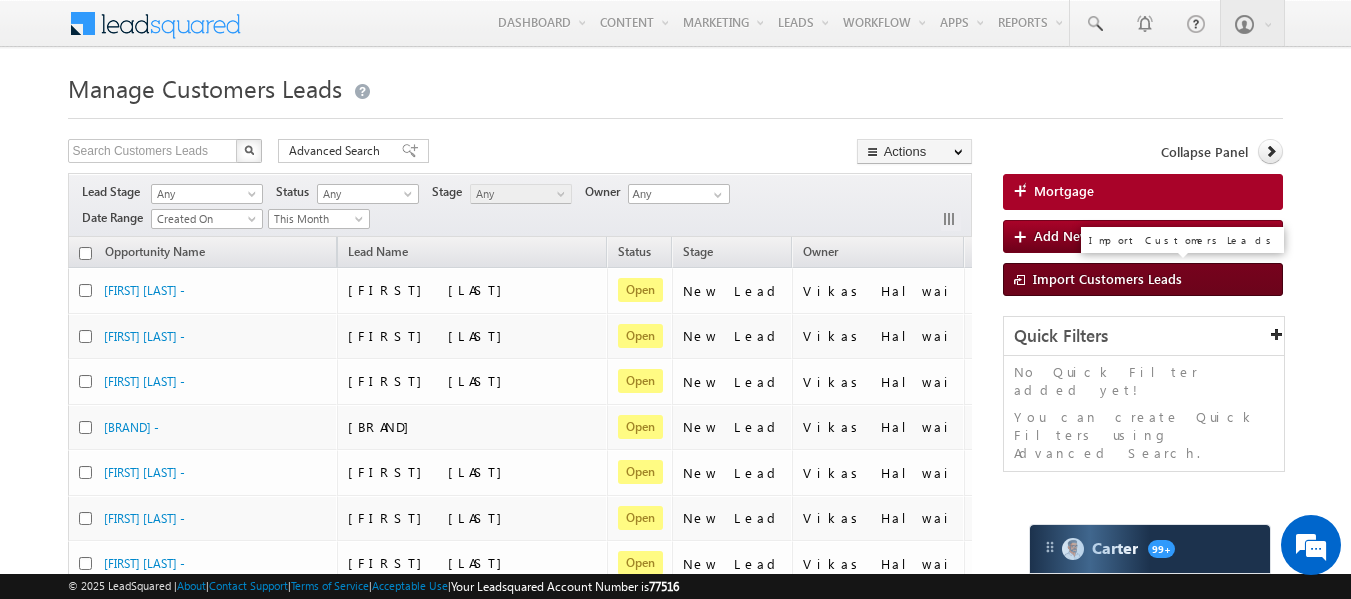 click on "Import Customers Leads" at bounding box center [1107, 278] 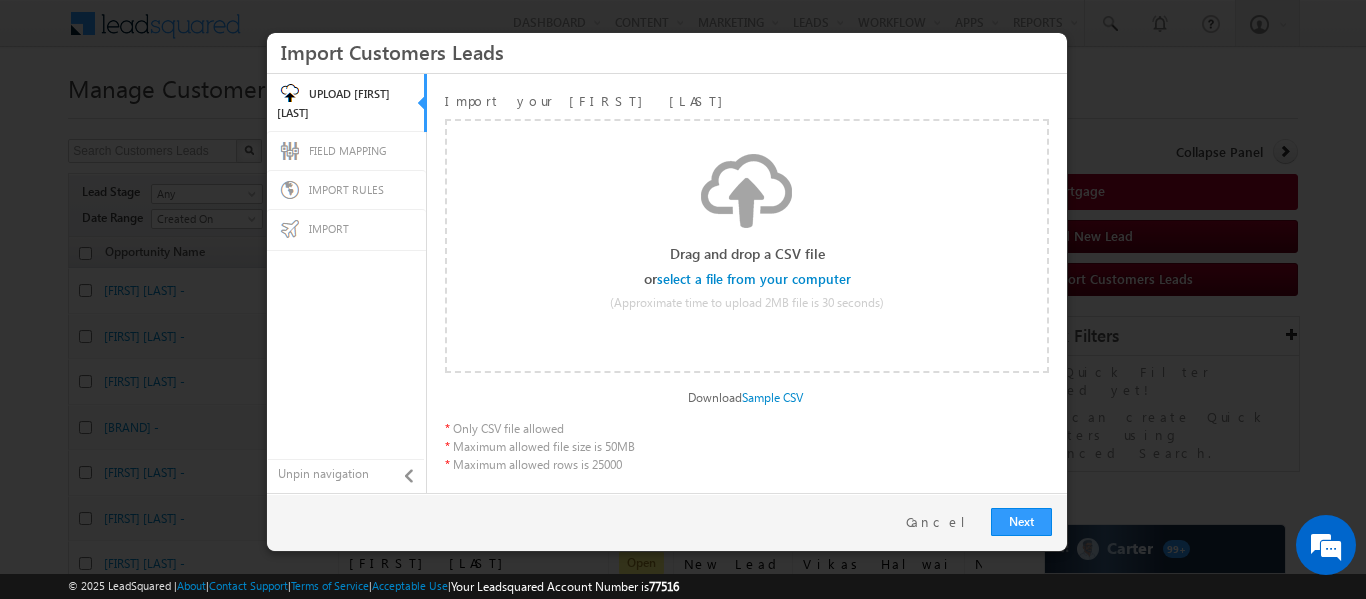 click at bounding box center [755, 279] 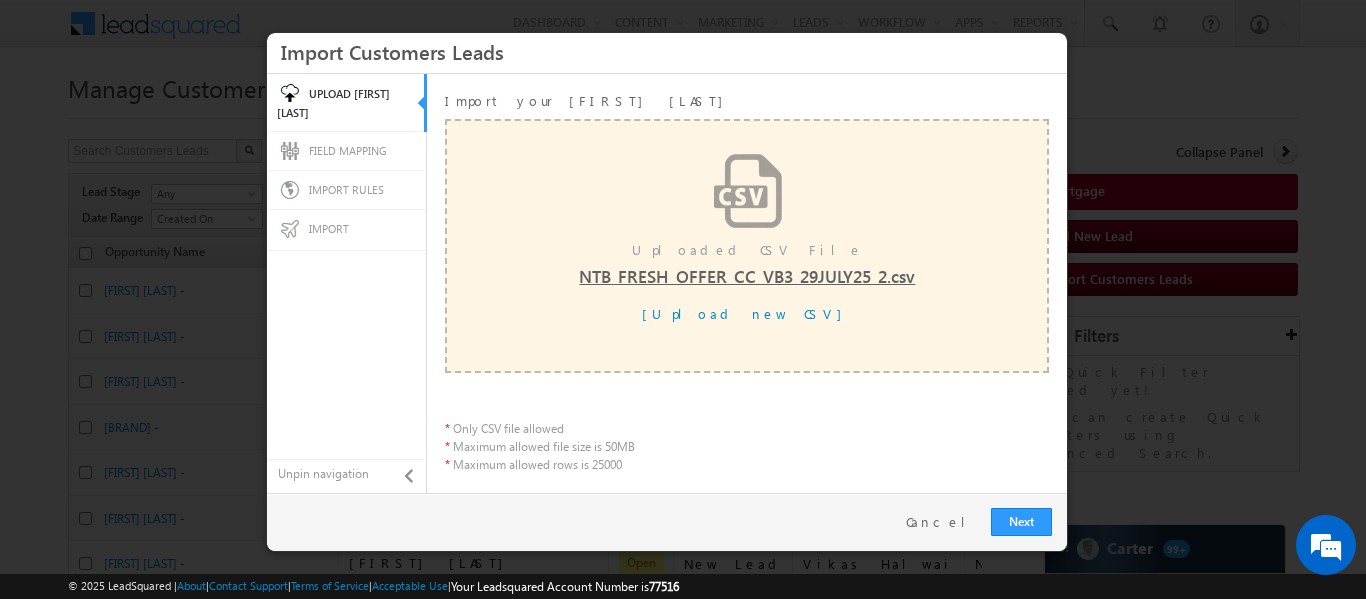 click on "Next
Restart
Cancel
Back" at bounding box center [667, 522] 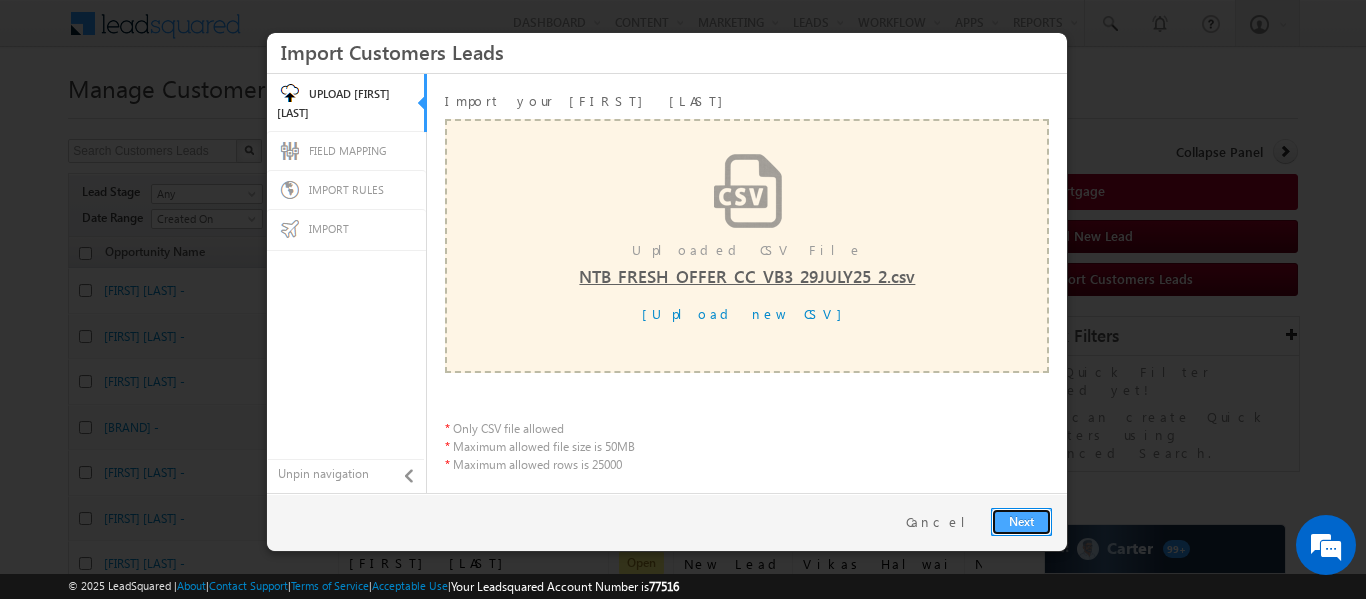 click on "Next" at bounding box center (1021, 522) 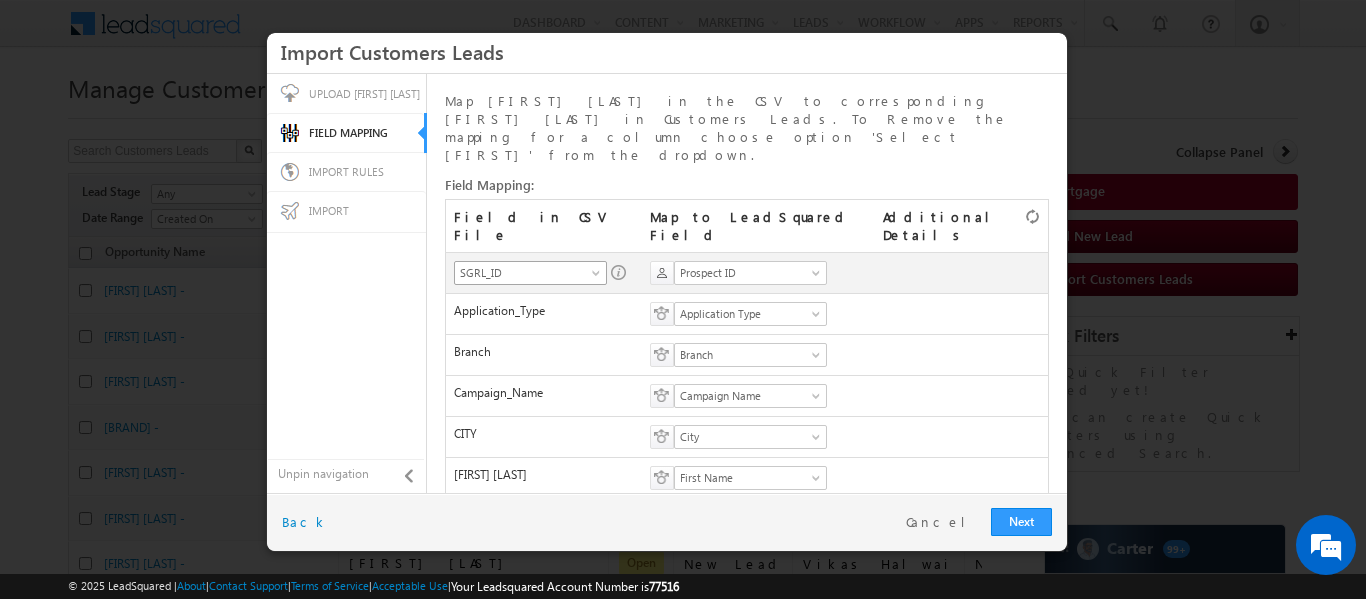 click on "SGRL_ID" at bounding box center [524, 273] 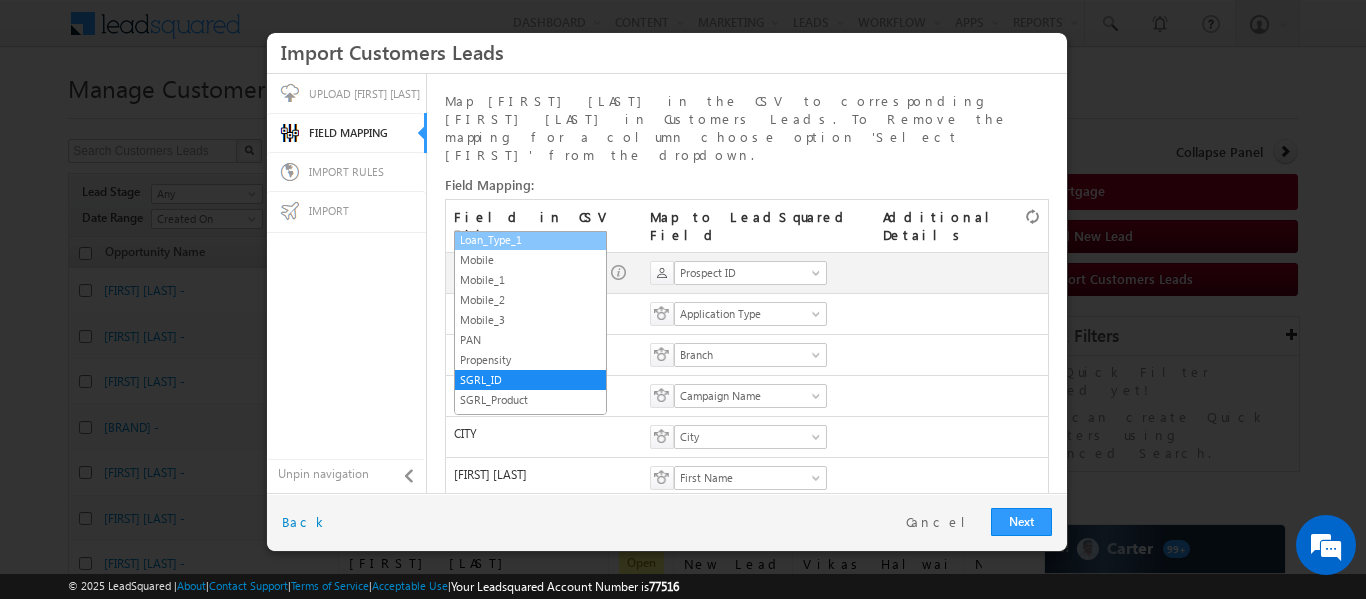 scroll, scrollTop: 317, scrollLeft: 0, axis: vertical 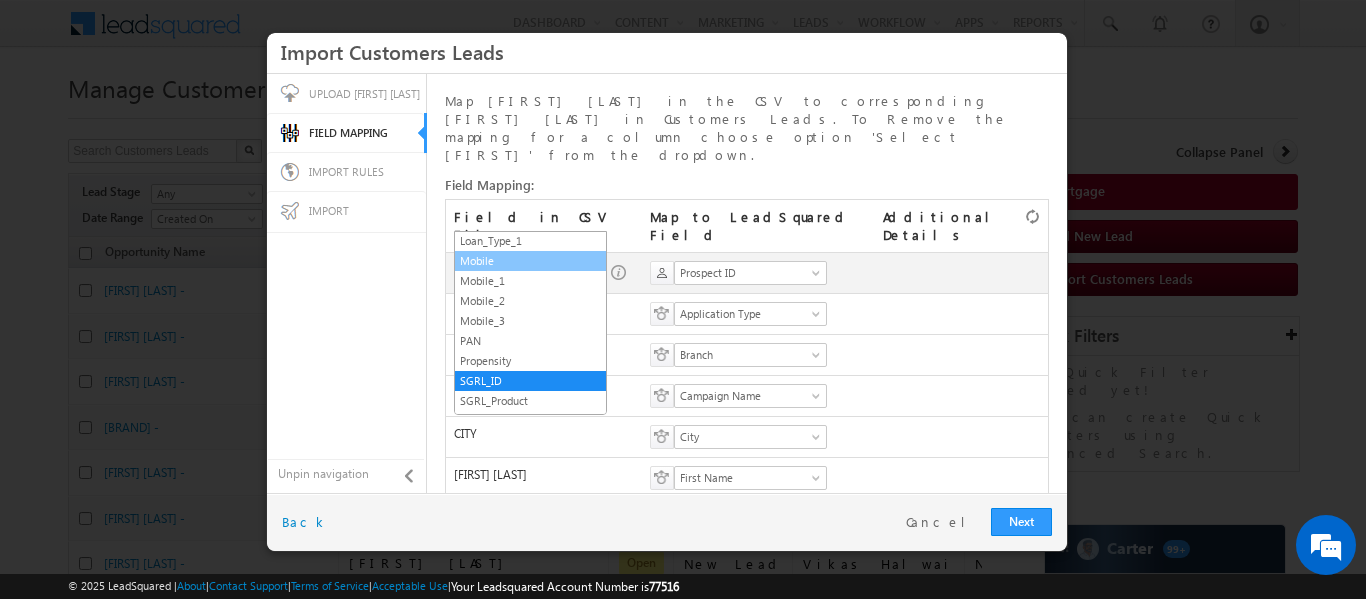 click on "Mobile" at bounding box center [530, 261] 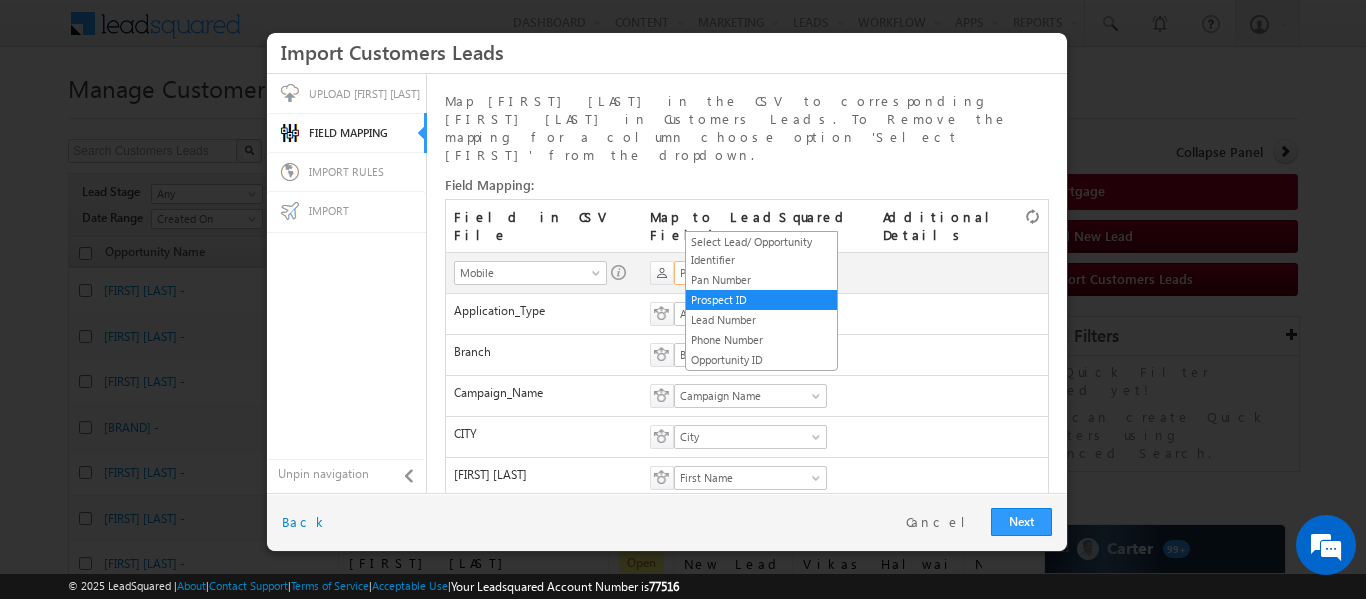 click on "Prospect ID" at bounding box center [744, 273] 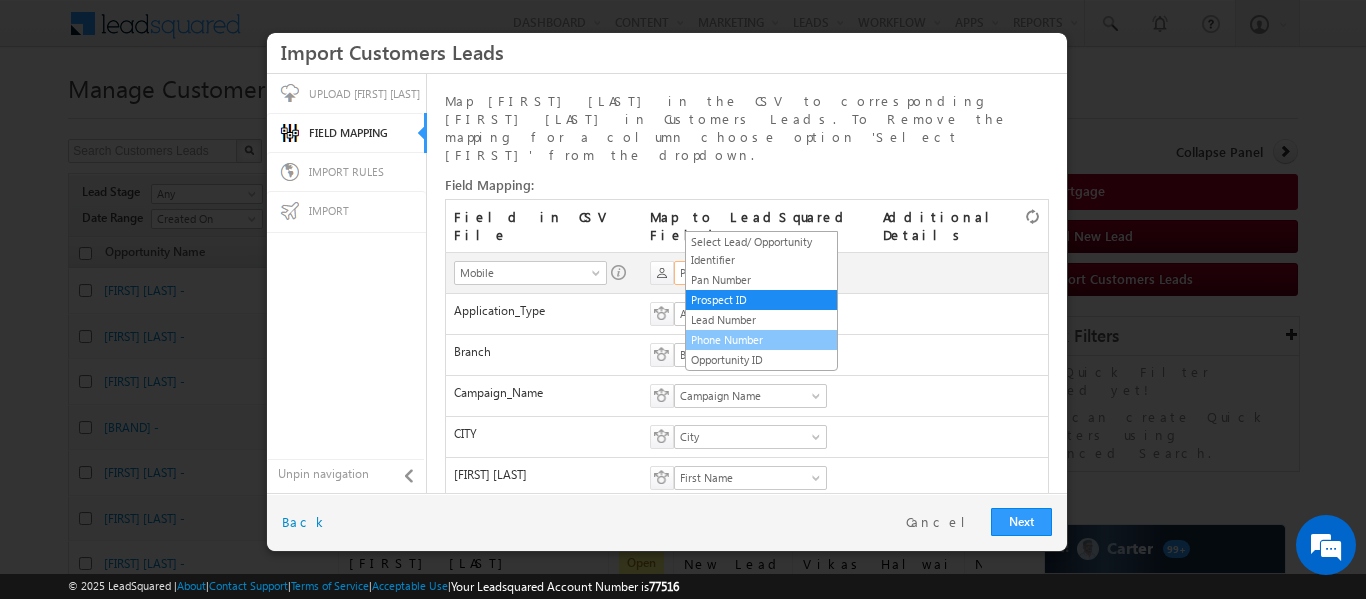 click on "Phone Number" at bounding box center (761, 340) 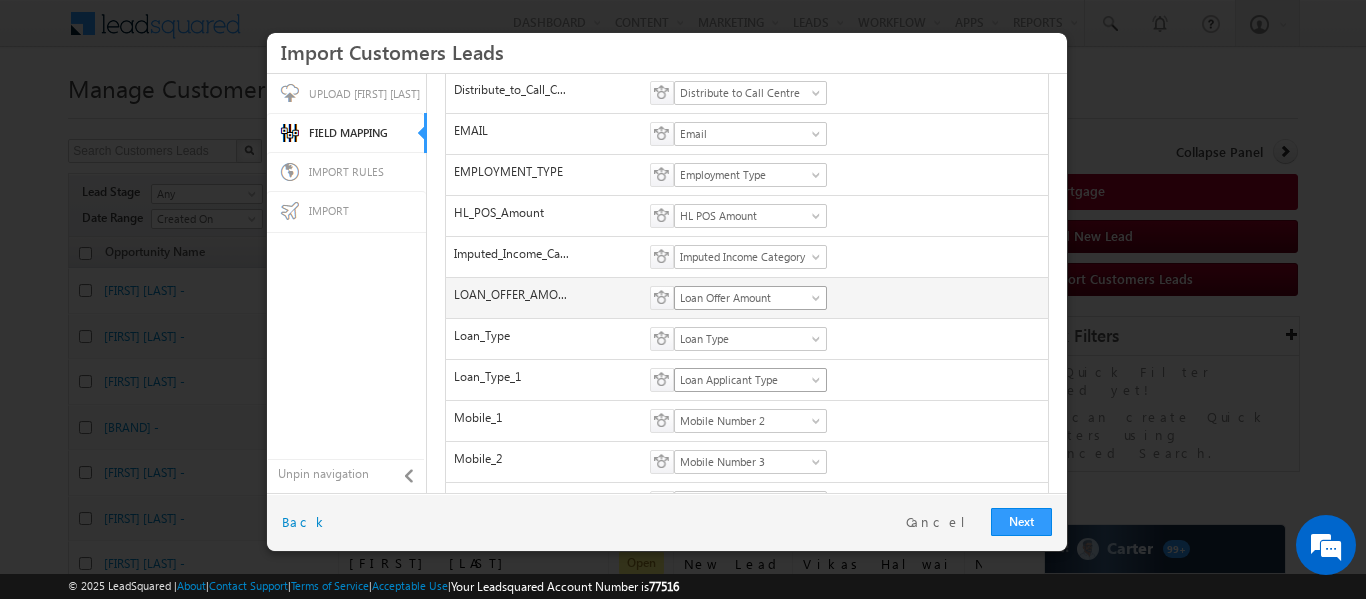 scroll, scrollTop: 469, scrollLeft: 0, axis: vertical 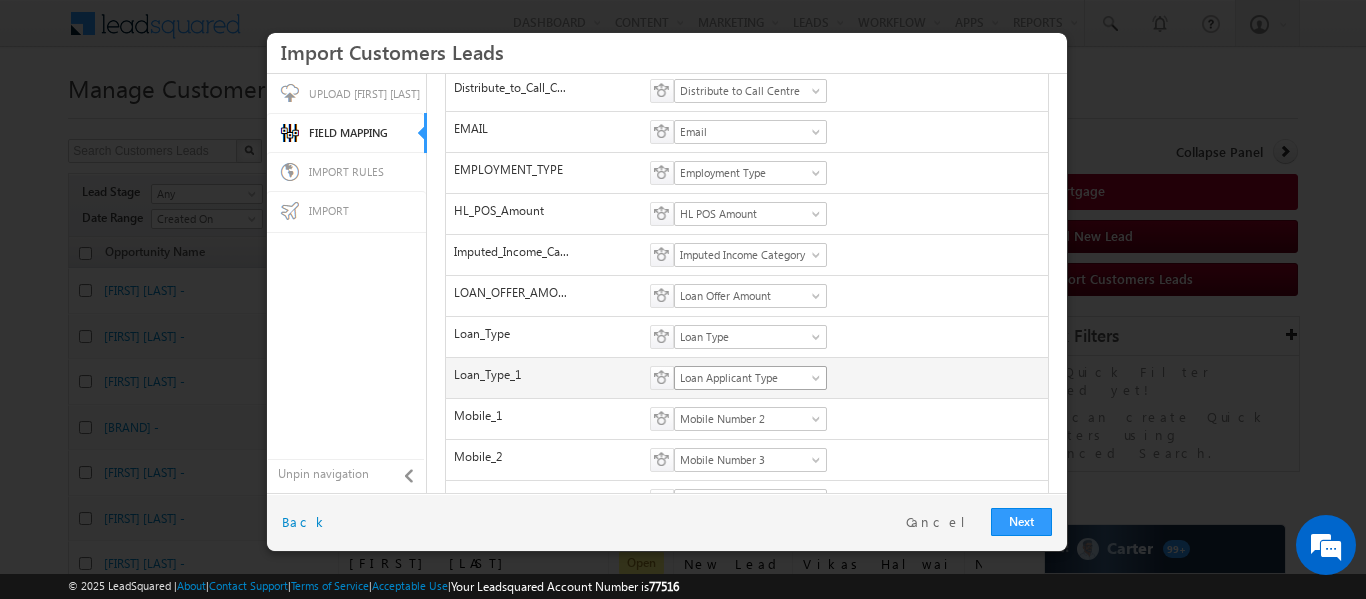 click on "Loan Applicant Type" at bounding box center [744, 378] 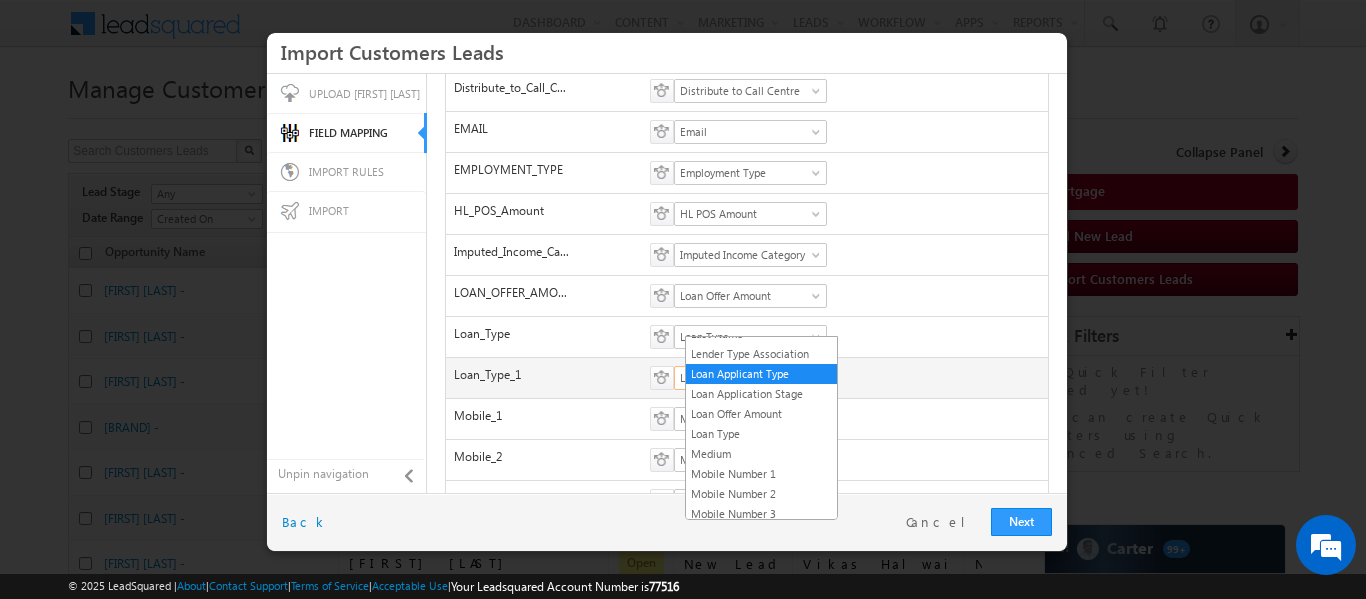 click on "Loan_Type_1" at bounding box center [544, 377] 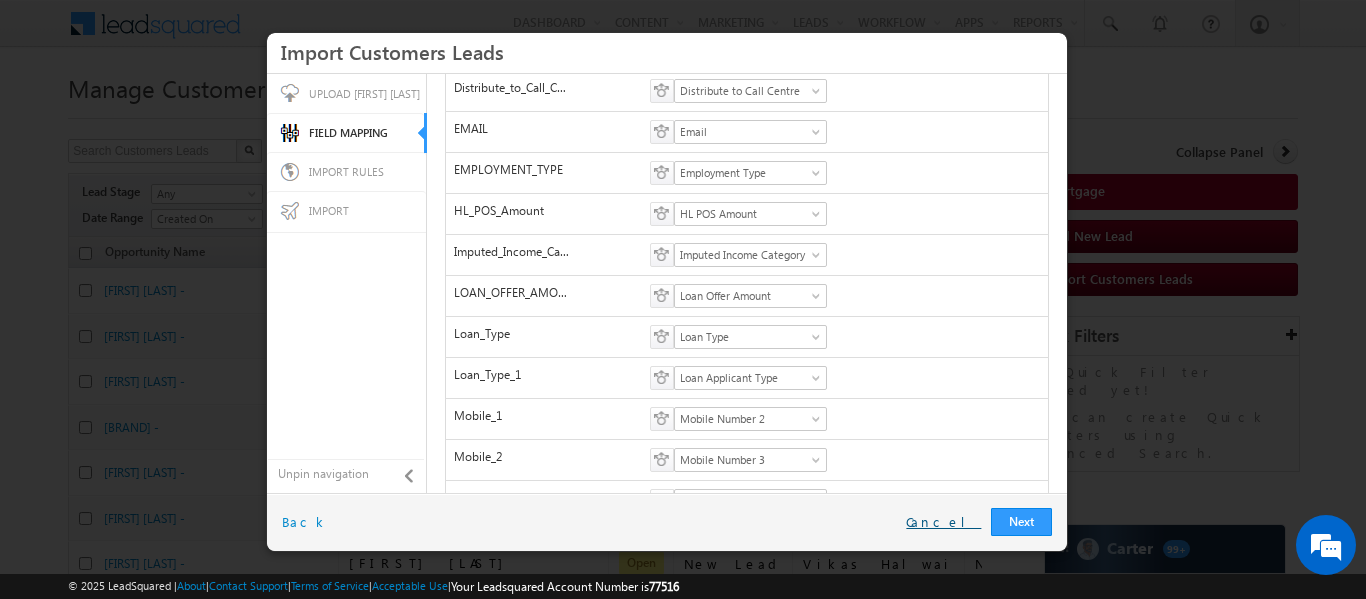 click on "Cancel" at bounding box center (943, 522) 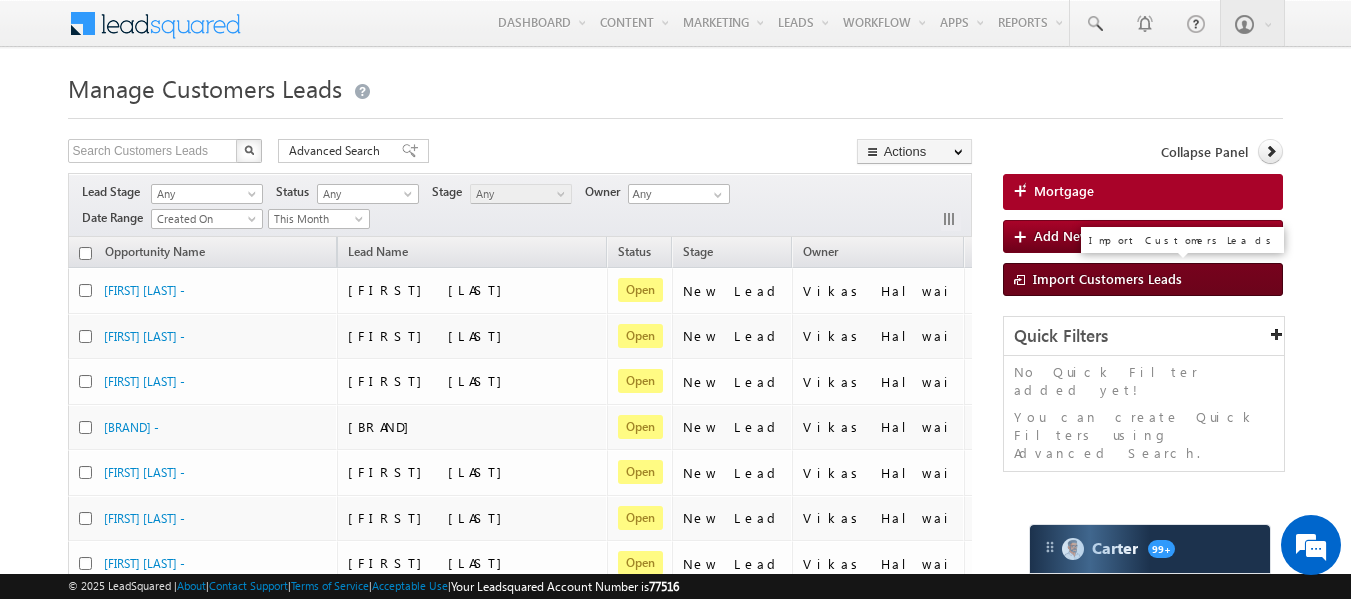 click on "Import Customers Leads" at bounding box center (1107, 278) 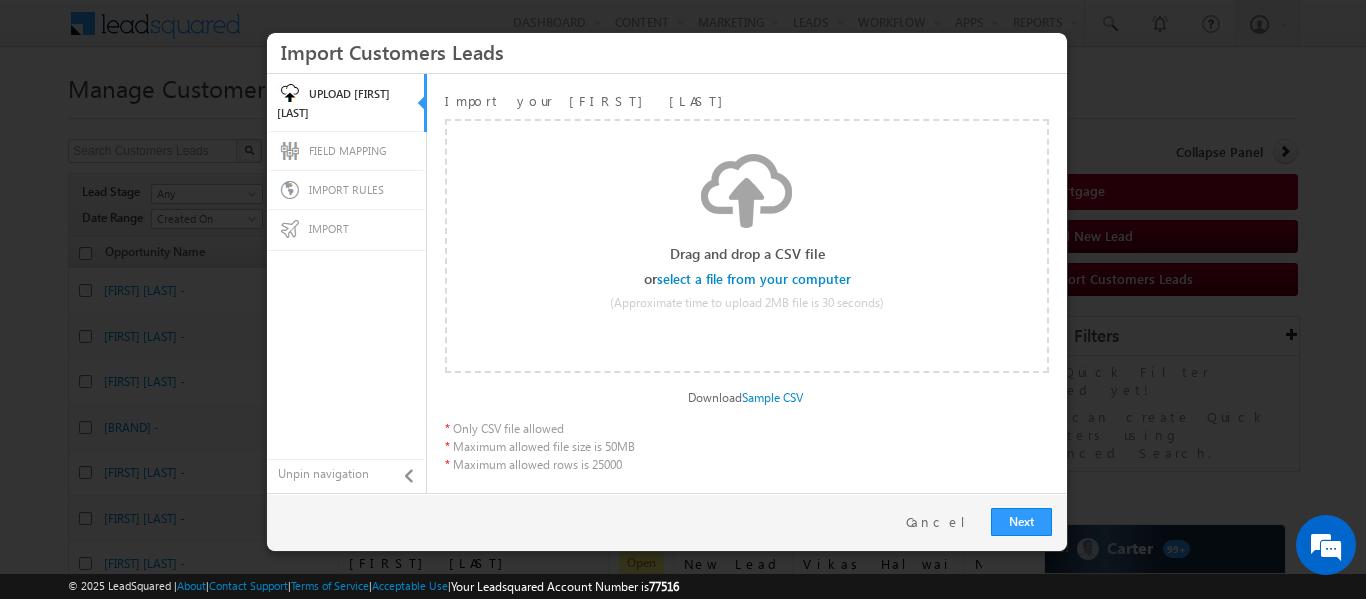 click at bounding box center (755, 279) 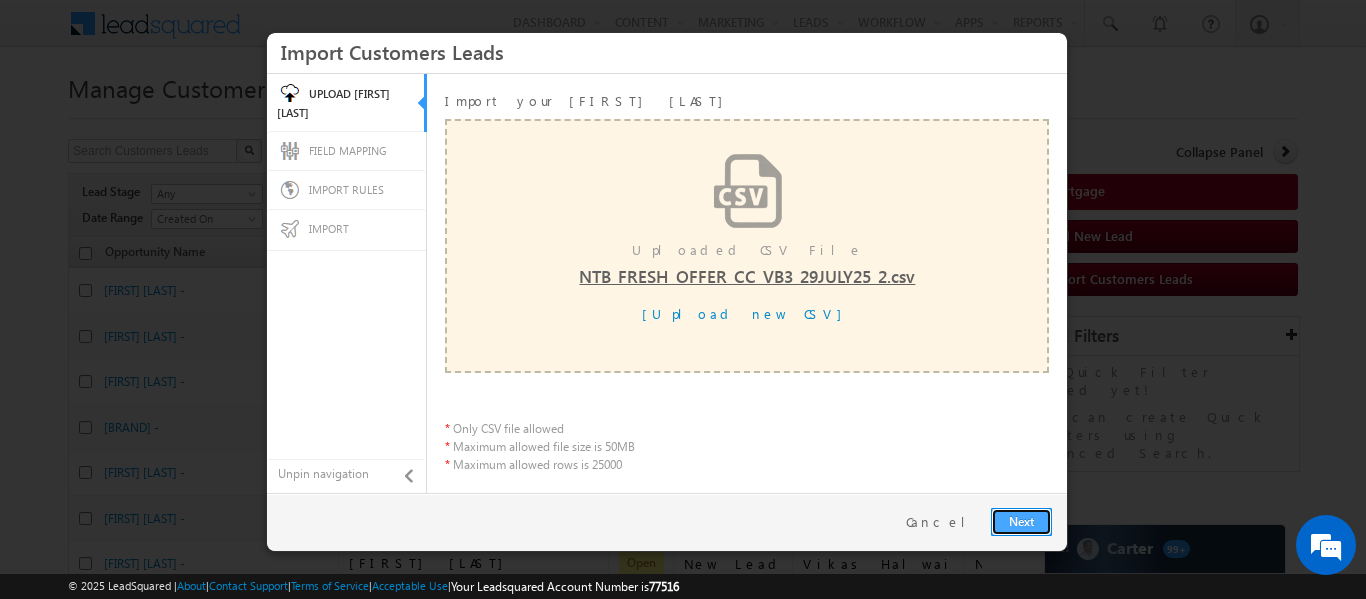 click on "Next" at bounding box center (1021, 522) 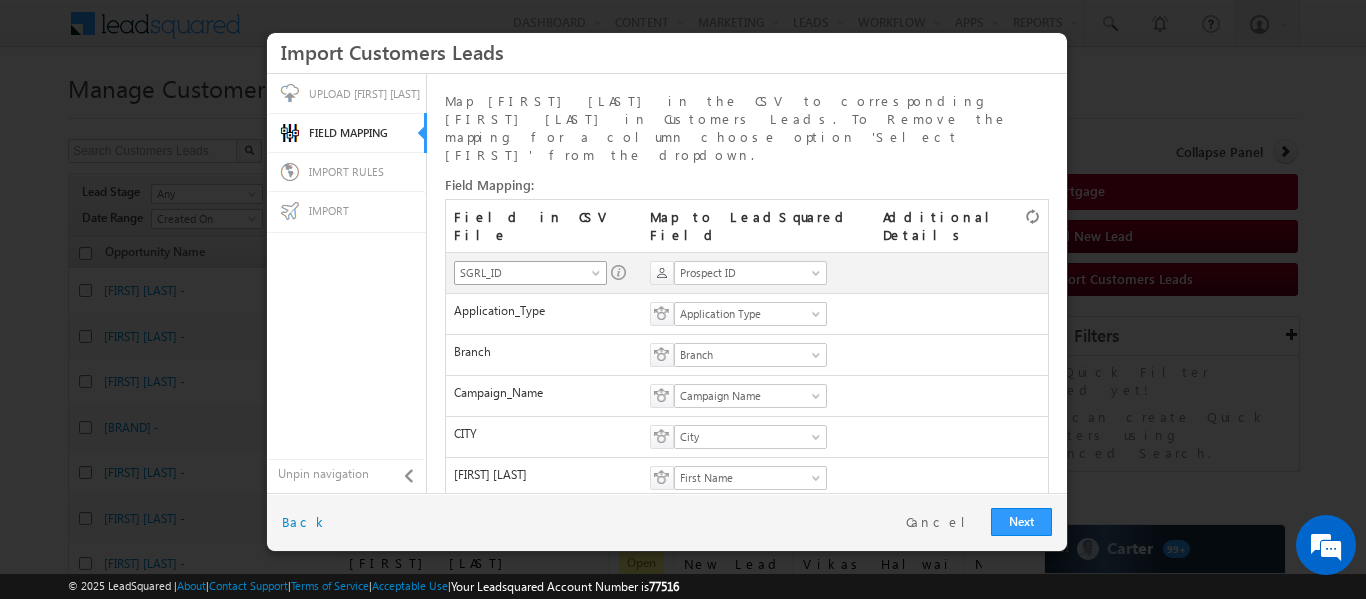 click at bounding box center [598, 277] 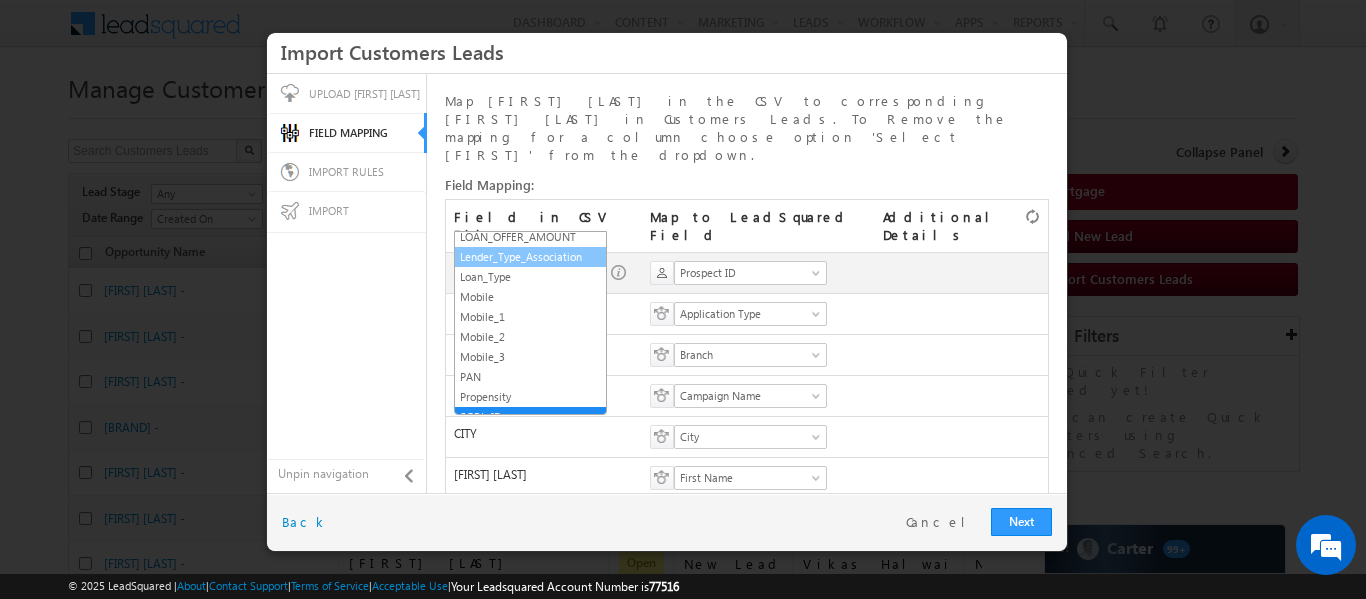 scroll, scrollTop: 279, scrollLeft: 0, axis: vertical 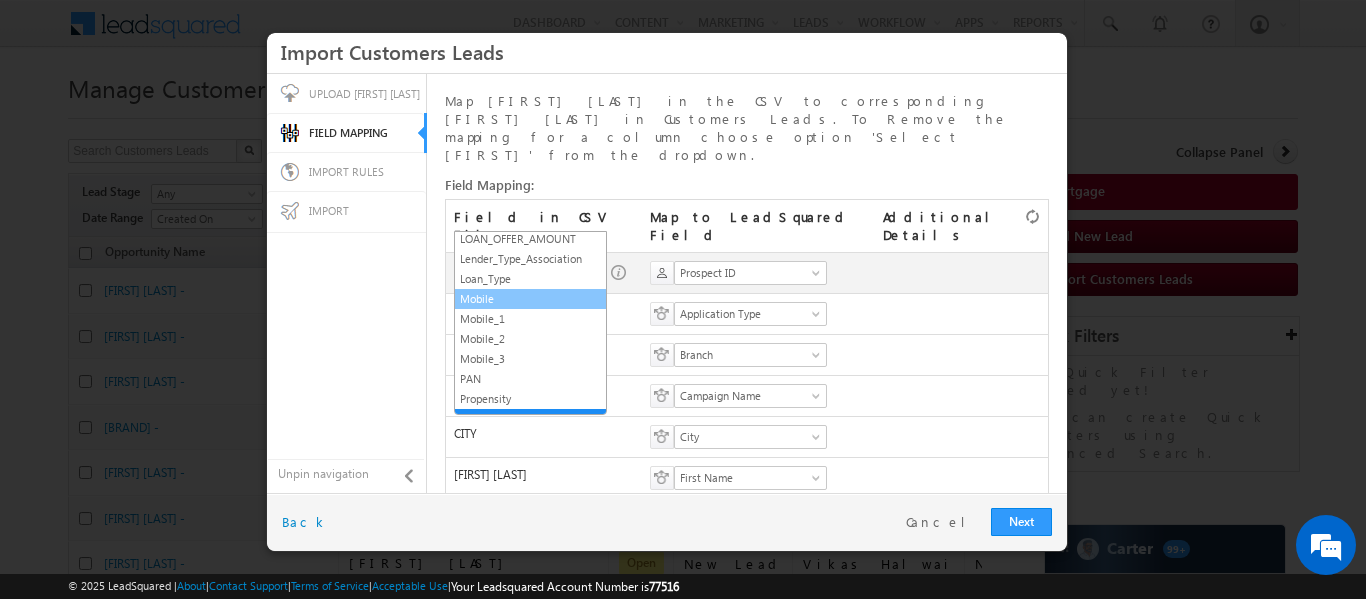 click on "Mobile" at bounding box center (530, 299) 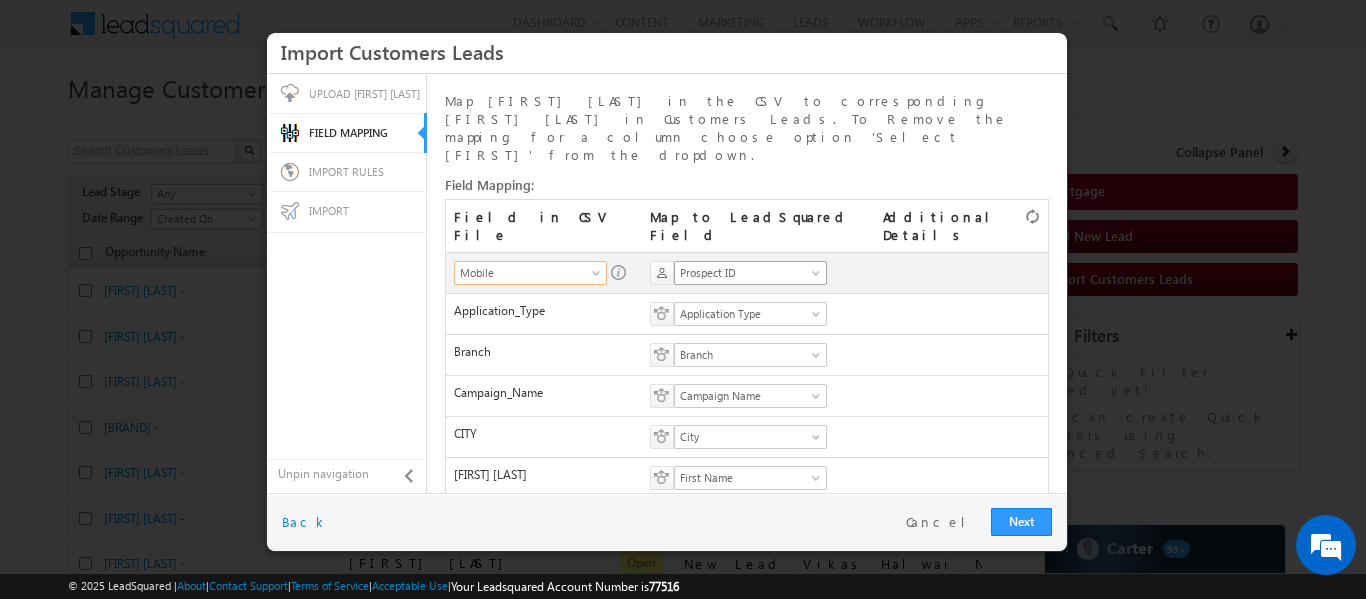 click on "Prospect ID" at bounding box center [744, 273] 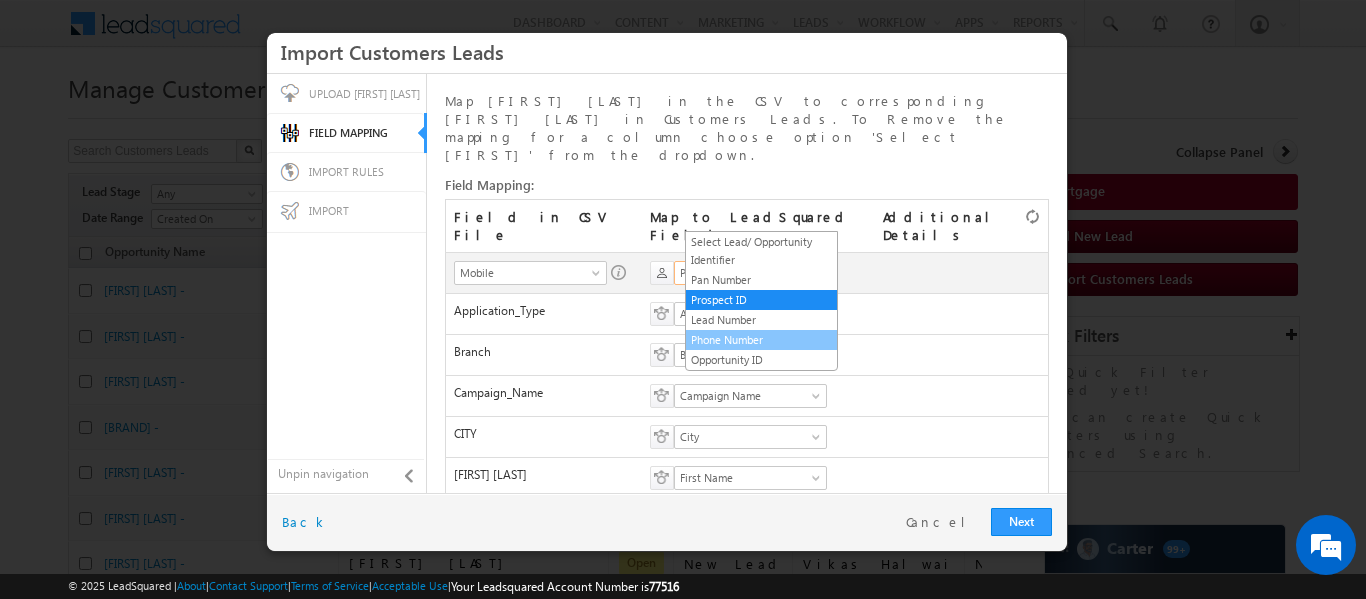 click on "Phone Number" at bounding box center [761, 340] 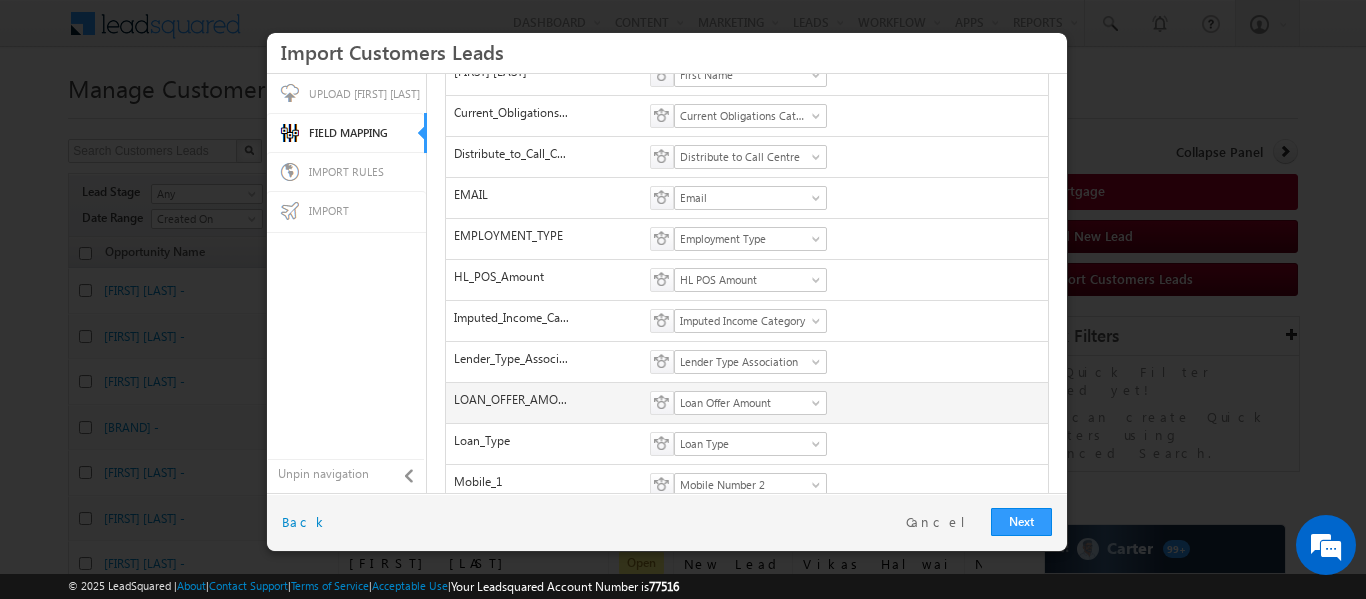 scroll, scrollTop: 486, scrollLeft: 0, axis: vertical 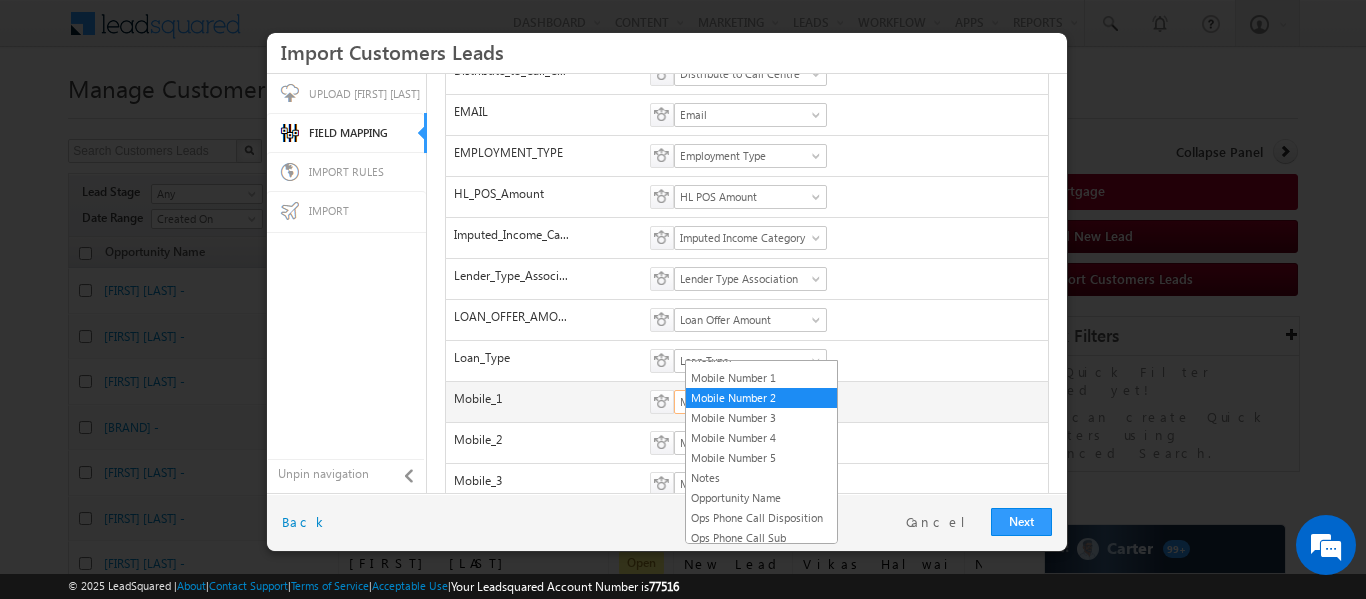 click on "Mobile Number 2" at bounding box center (744, 402) 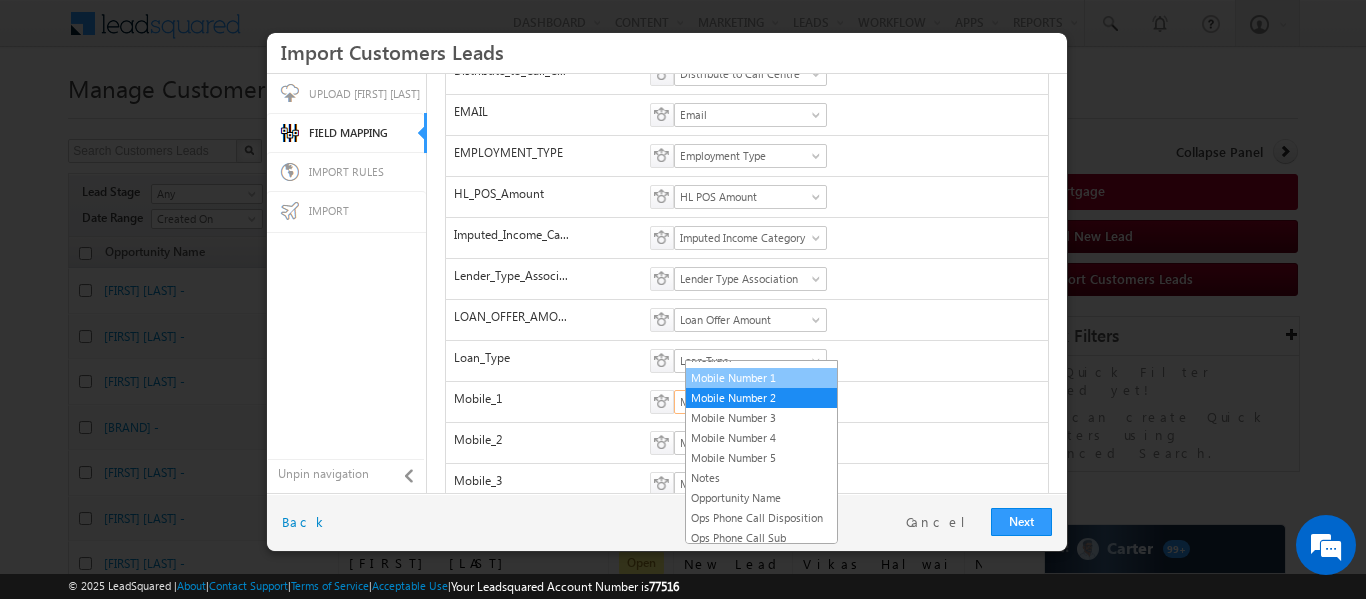 click on "Mobile Number 1" at bounding box center (761, 378) 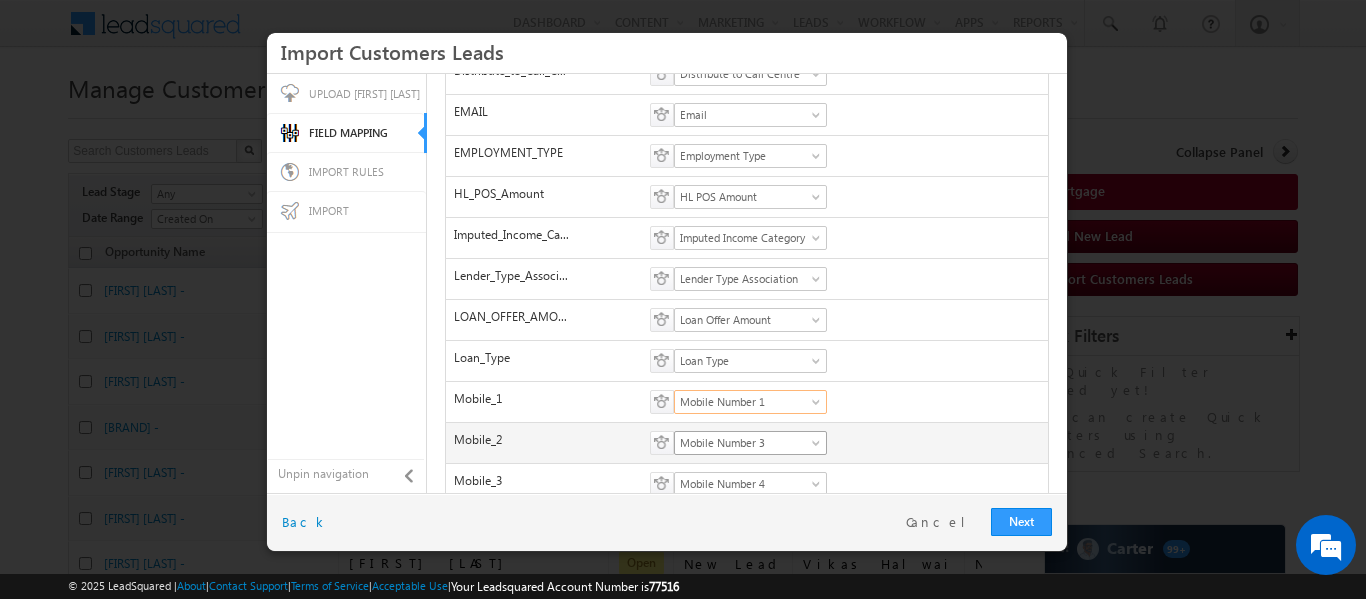 click on "Mobile Number 3" at bounding box center [744, 443] 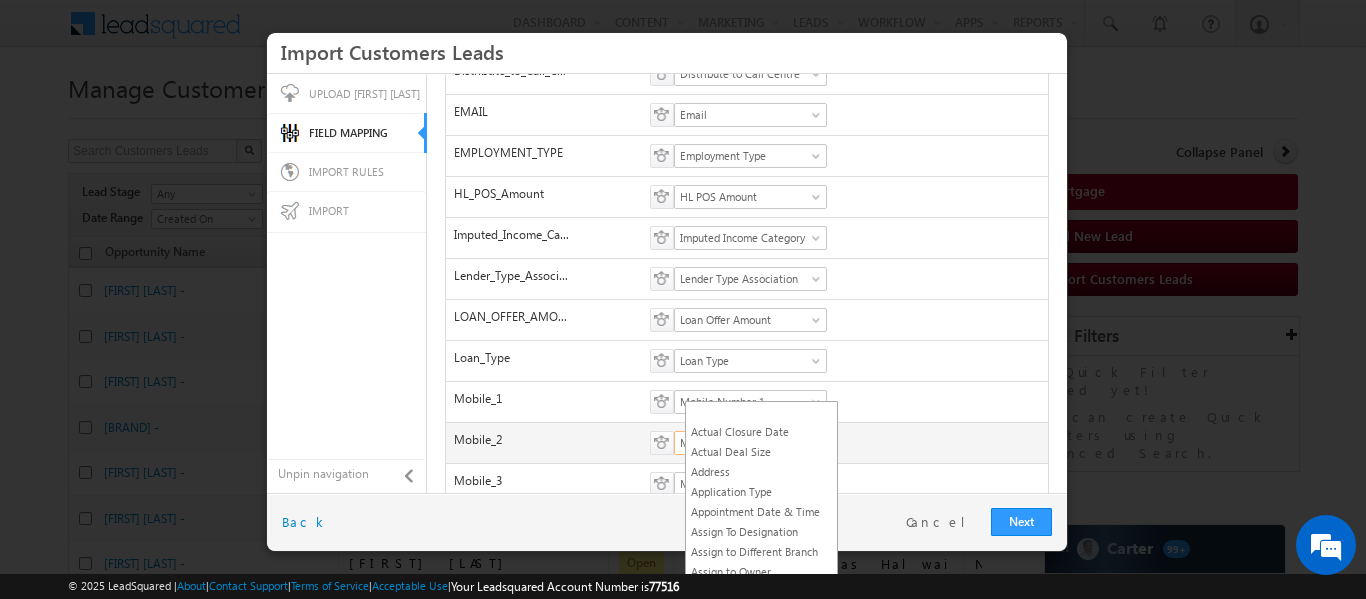scroll, scrollTop: 1009, scrollLeft: 0, axis: vertical 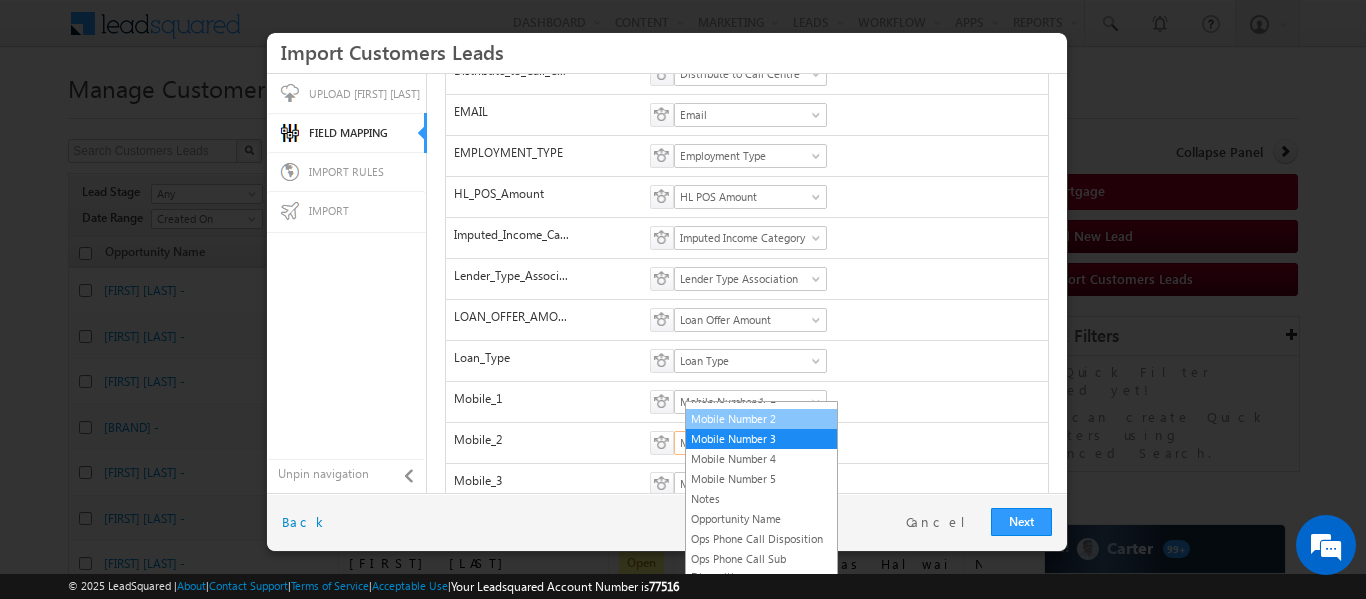 click on "Mobile Number 2" at bounding box center [761, 419] 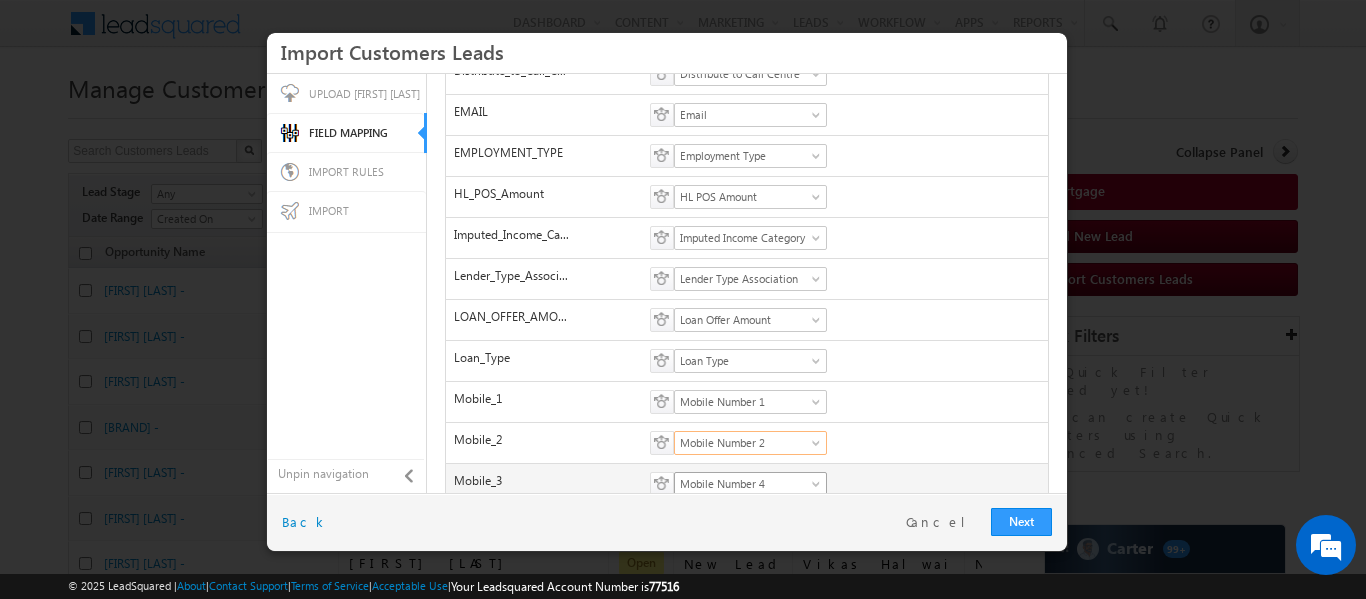 click on "Mobile Number 4" at bounding box center [744, 484] 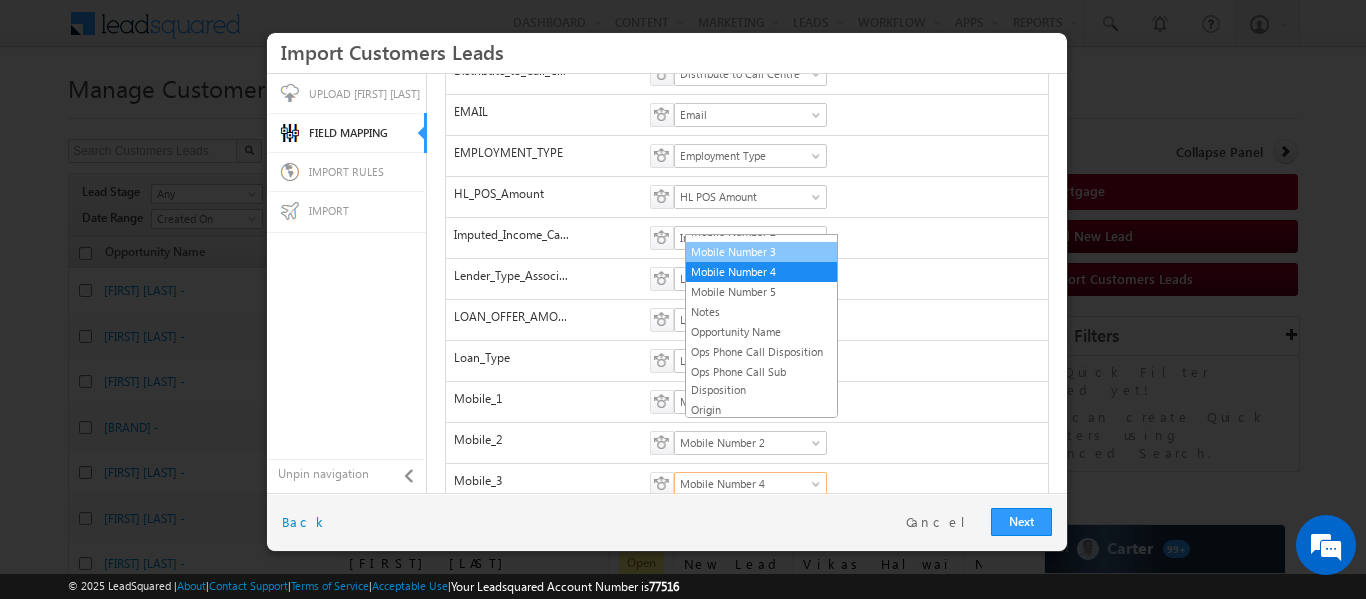 click on "Mobile Number 3" at bounding box center [761, 252] 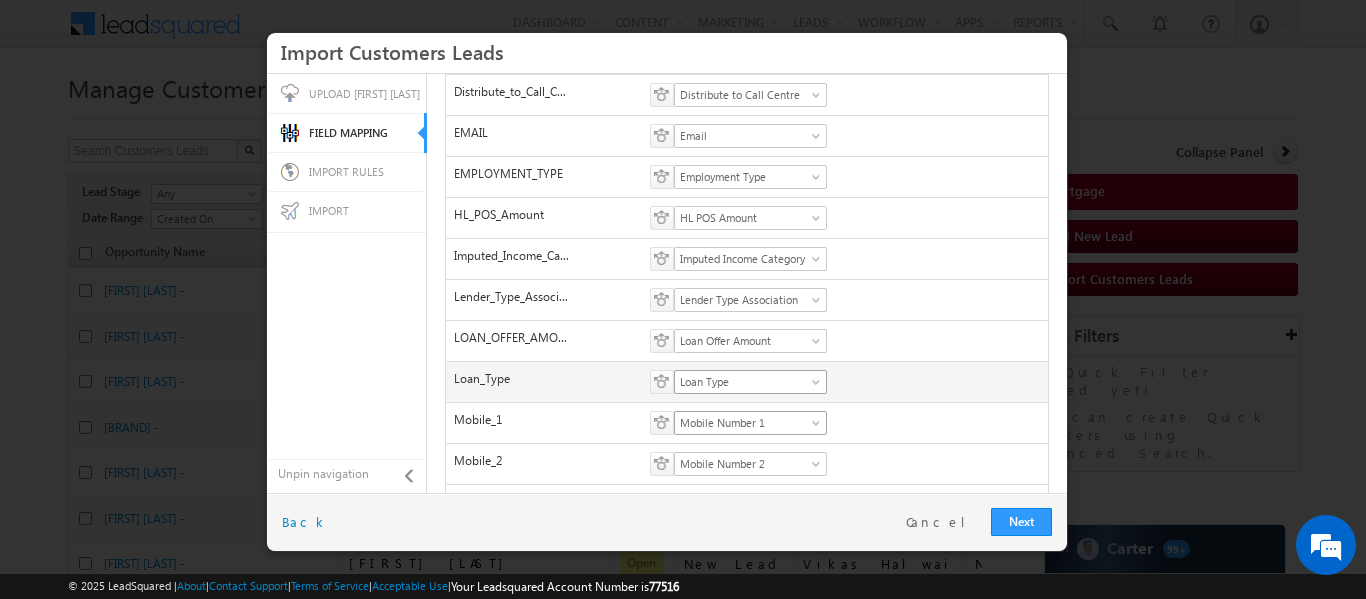 scroll, scrollTop: 527, scrollLeft: 0, axis: vertical 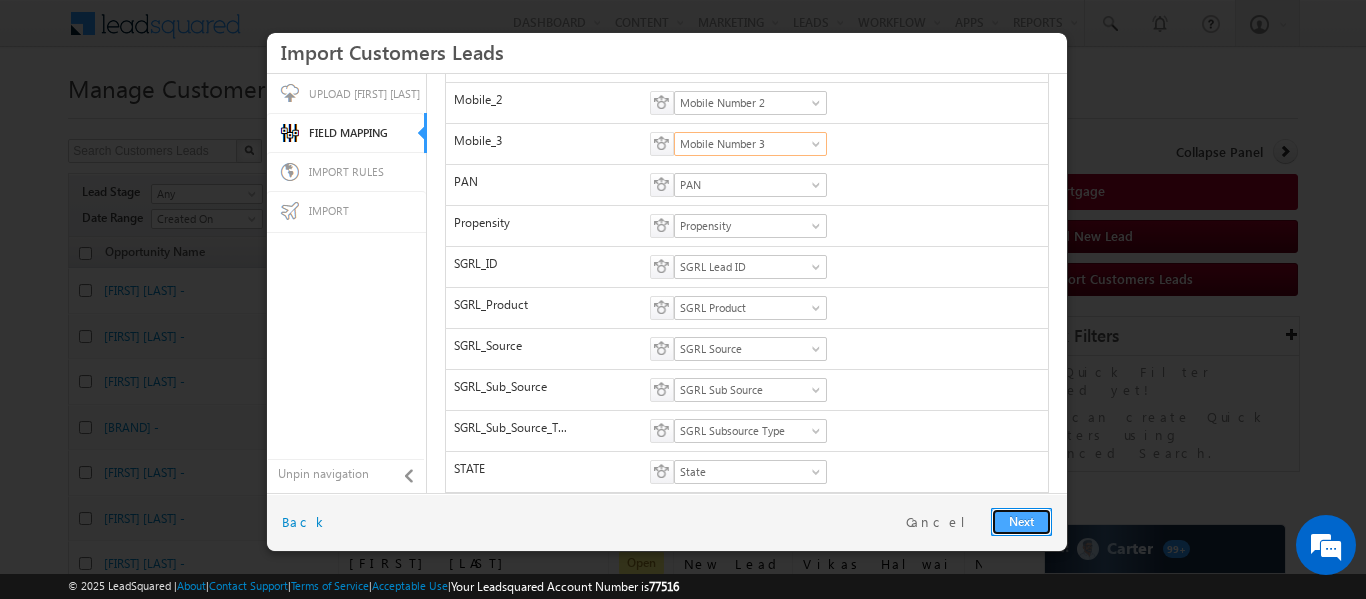click on "Next" at bounding box center (1021, 522) 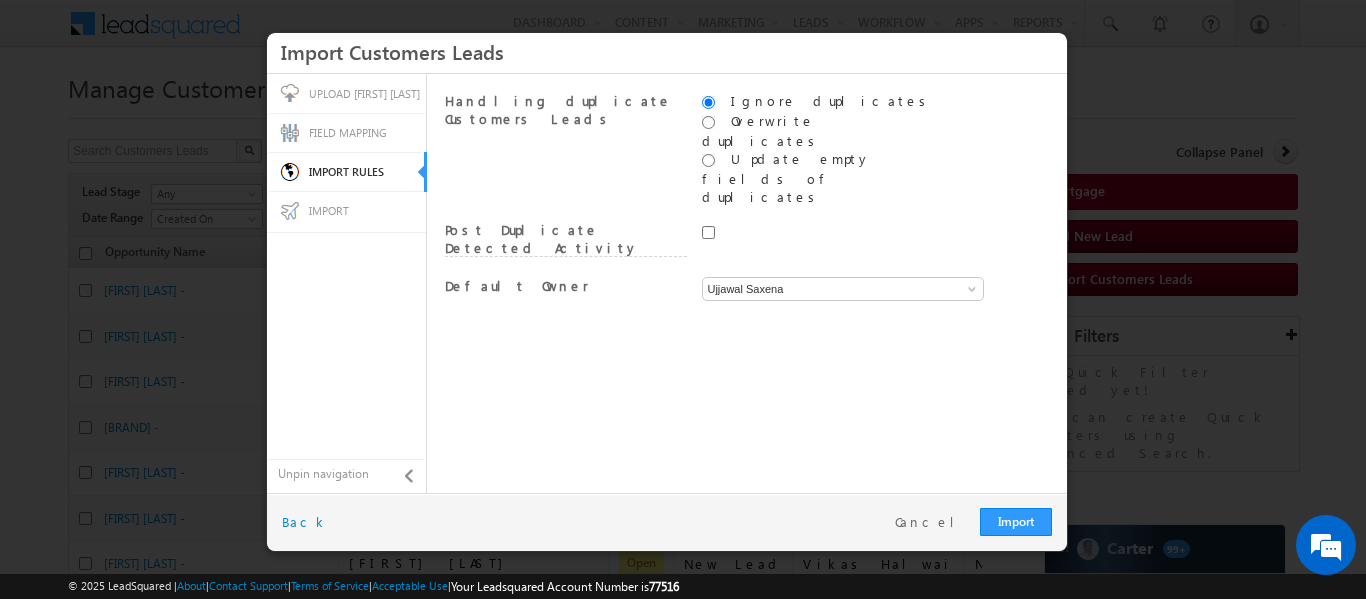 click on "Handling duplicate Customers Leads
Ignore duplicates
Overwrite duplicates
Update empty fields of duplicates" at bounding box center (747, 283) 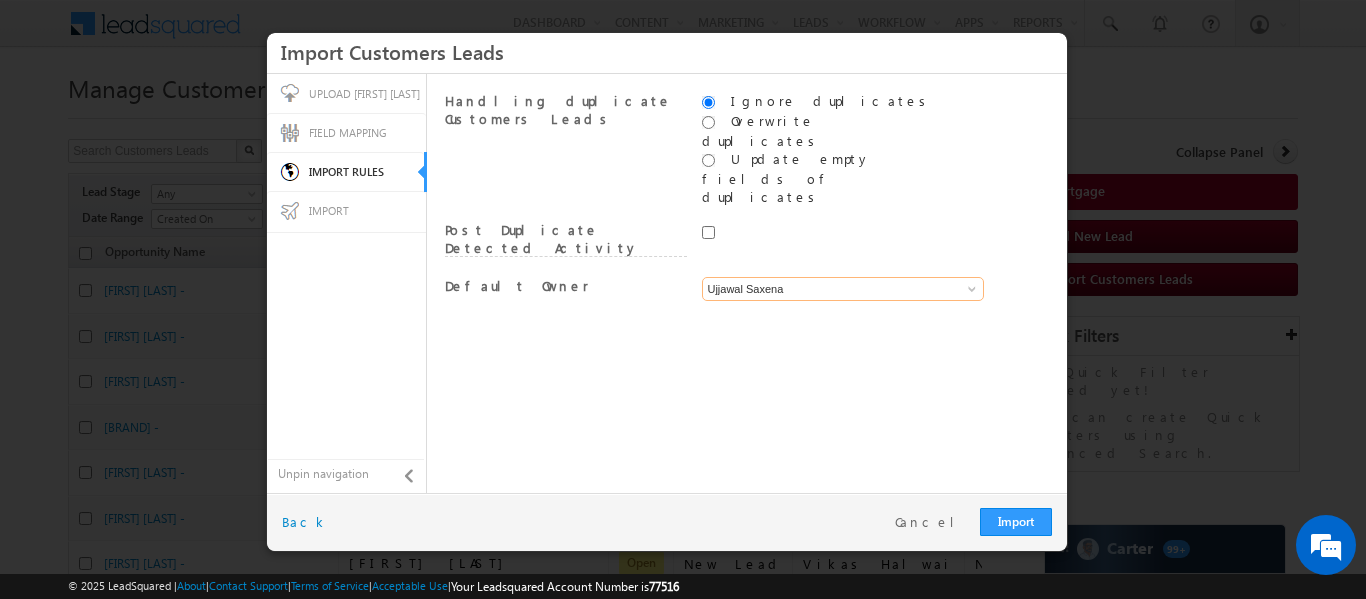 click on "Ujjawal Saxena" at bounding box center [843, 289] 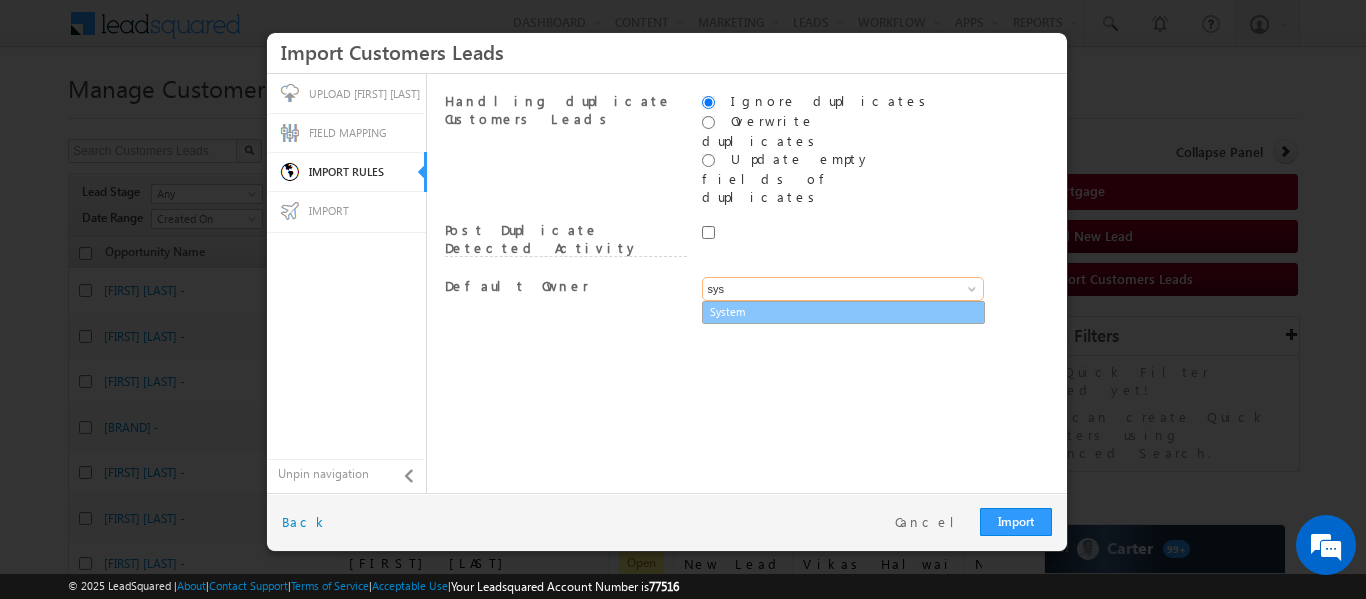 click on "System" at bounding box center [843, 312] 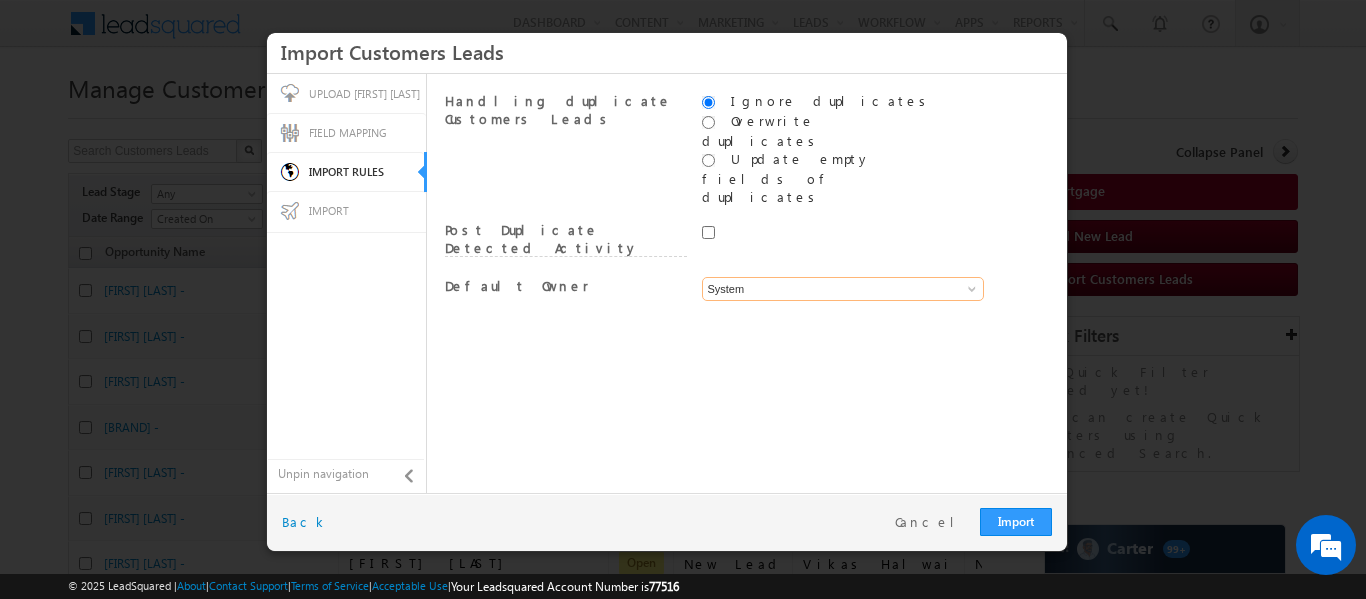 type on "System" 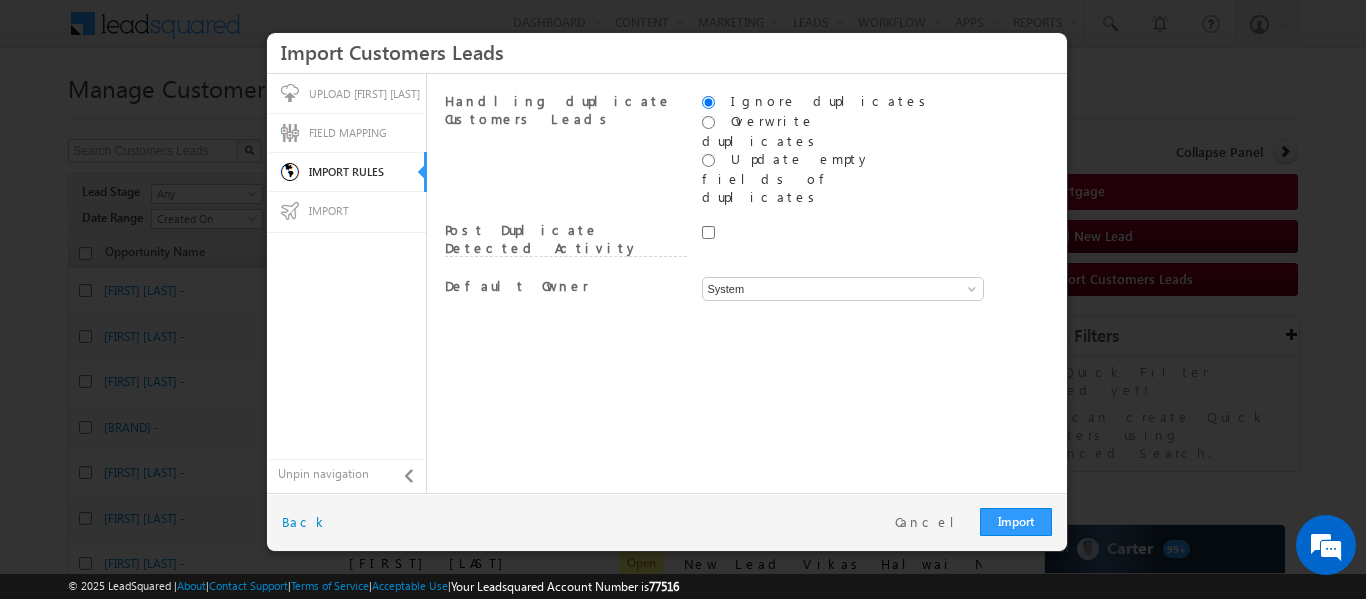 click on "Import
Restart
Cancel
Back" at bounding box center (667, 522) 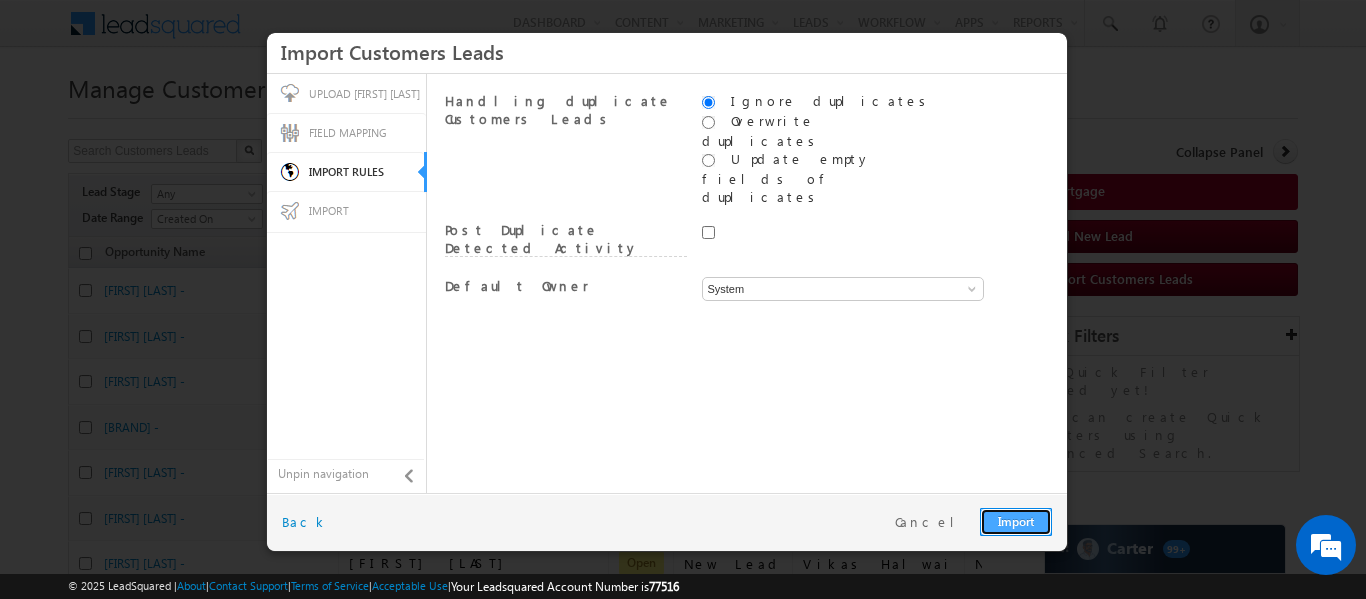 click on "Import" at bounding box center (1016, 522) 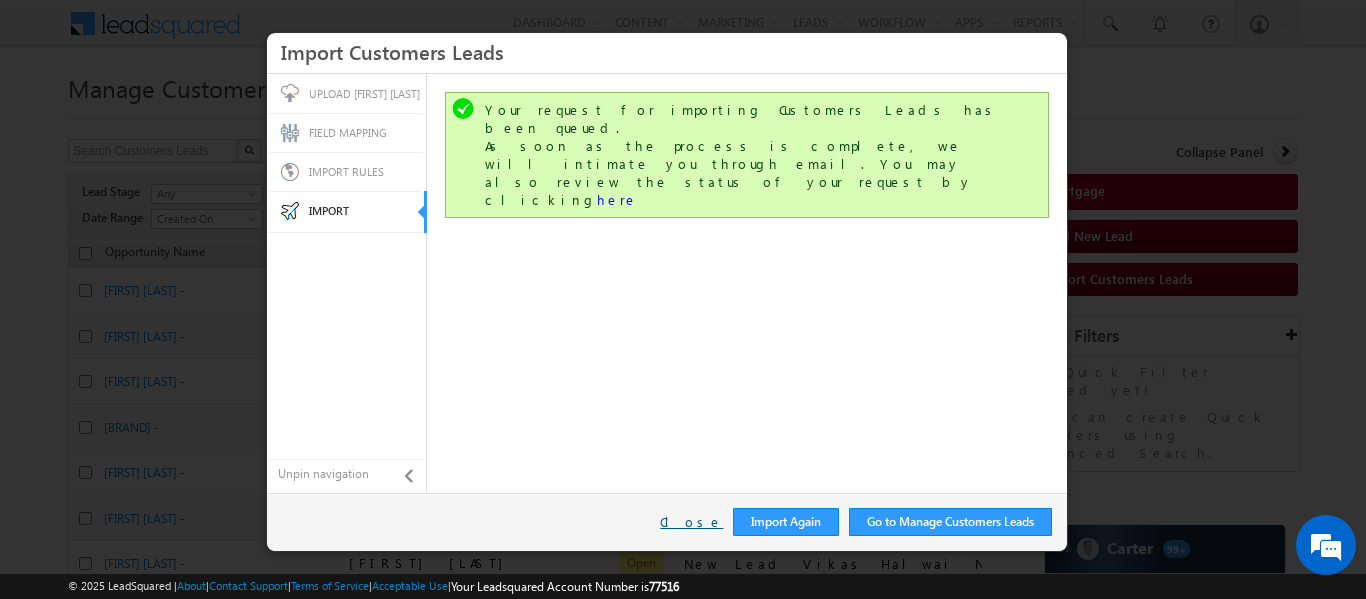 click on "Close" at bounding box center (691, 522) 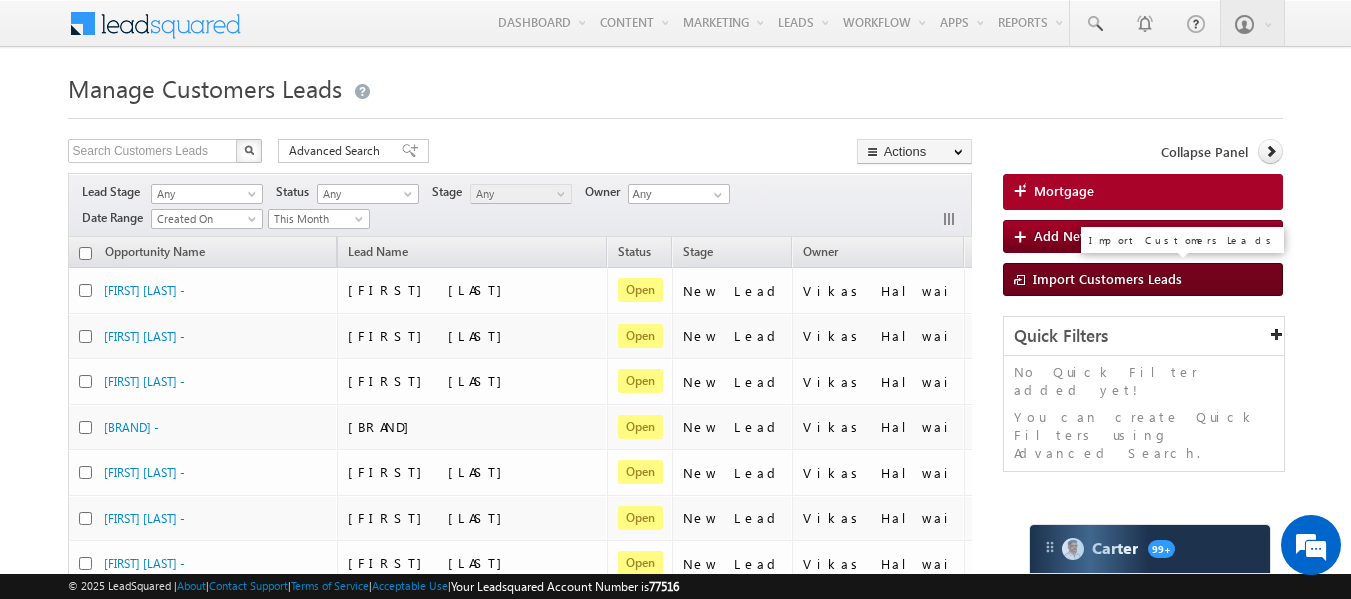 click at bounding box center (1023, 281) 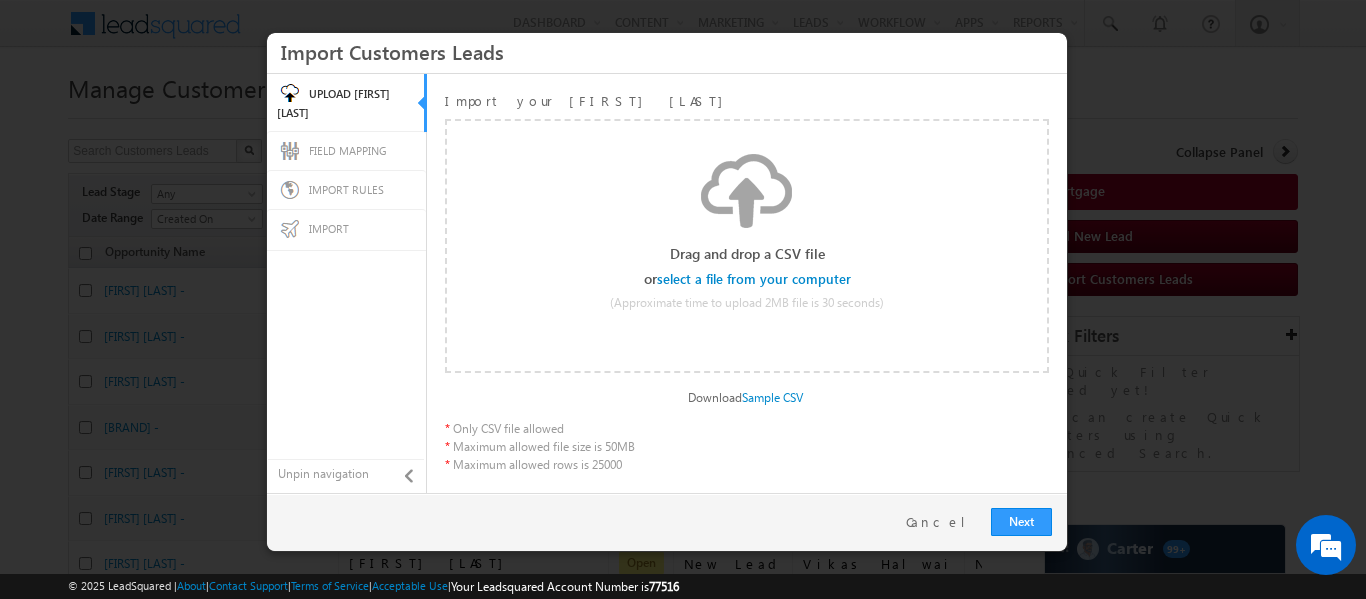click at bounding box center [755, 279] 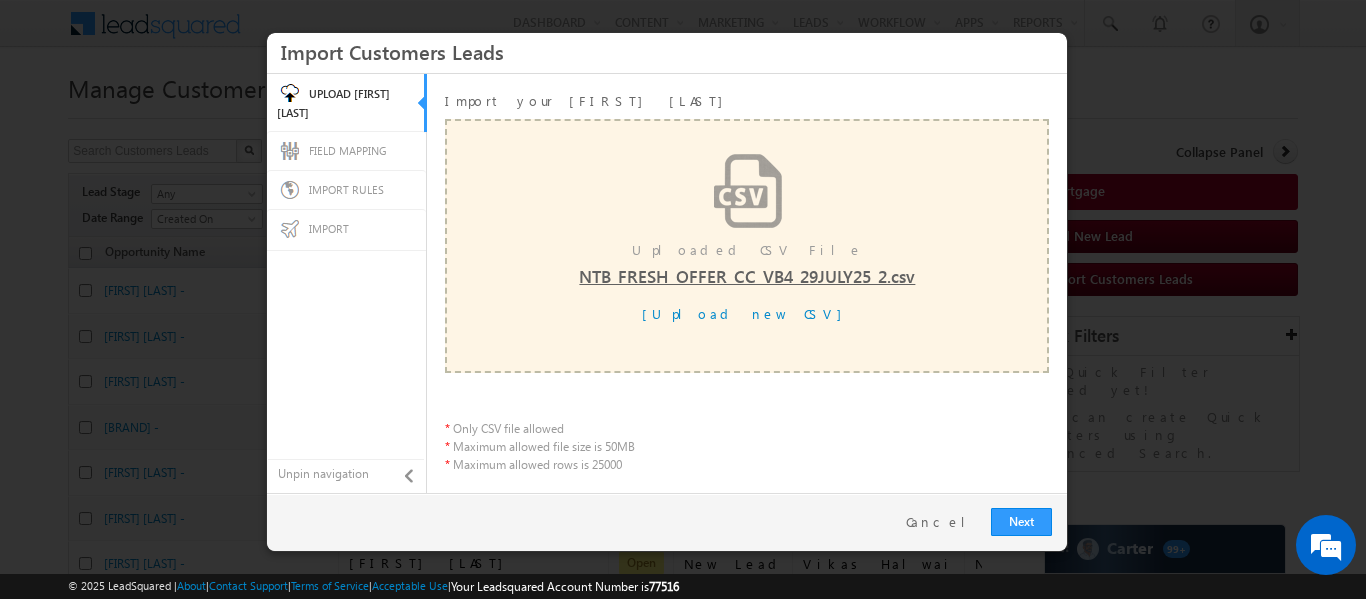 click on "Next
Restart
Cancel
Back" at bounding box center (667, 522) 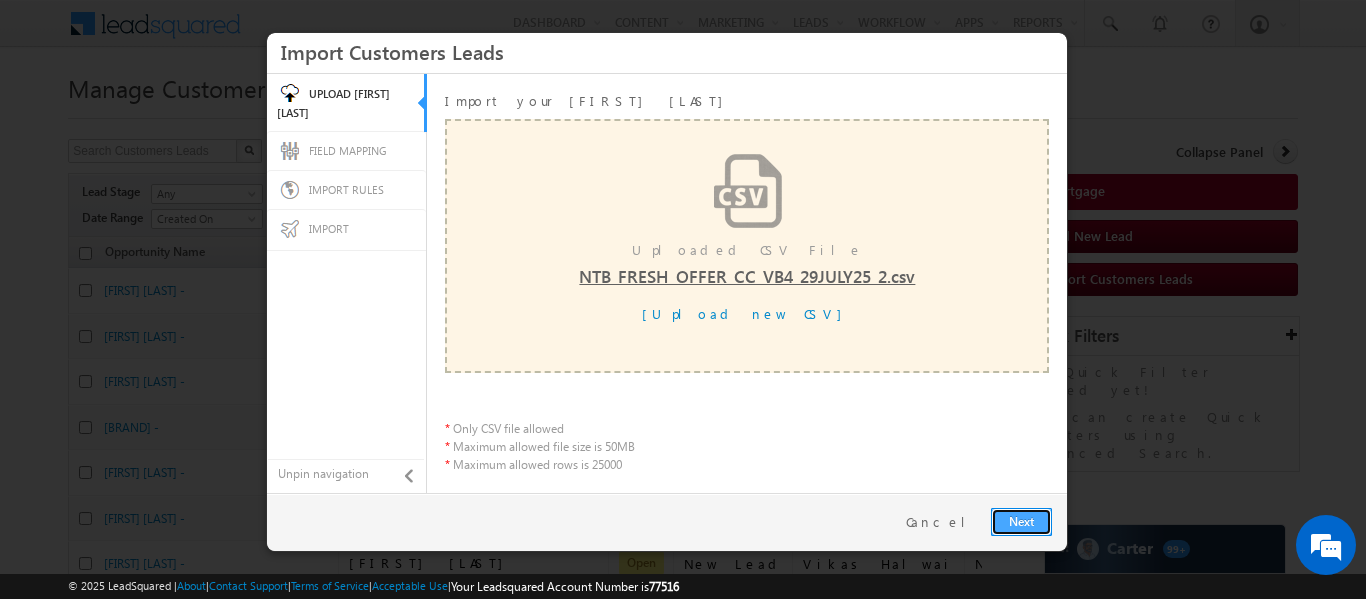click on "Next" at bounding box center (1021, 522) 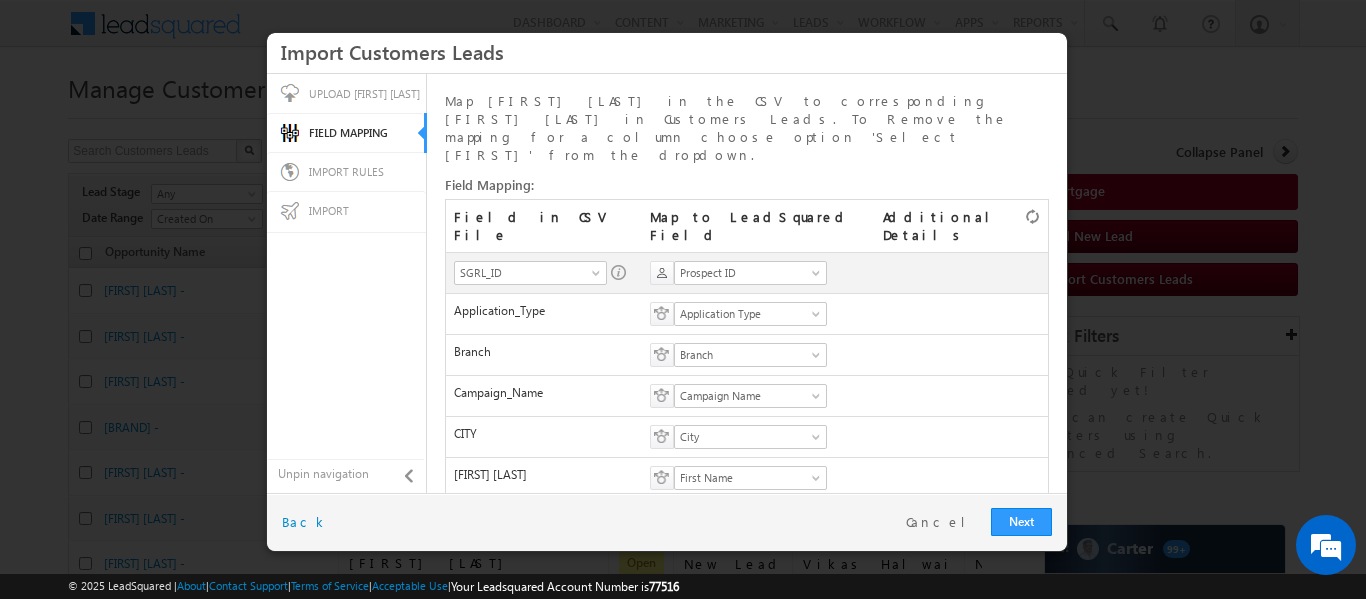 click on "Contact_Name" at bounding box center [544, 272] 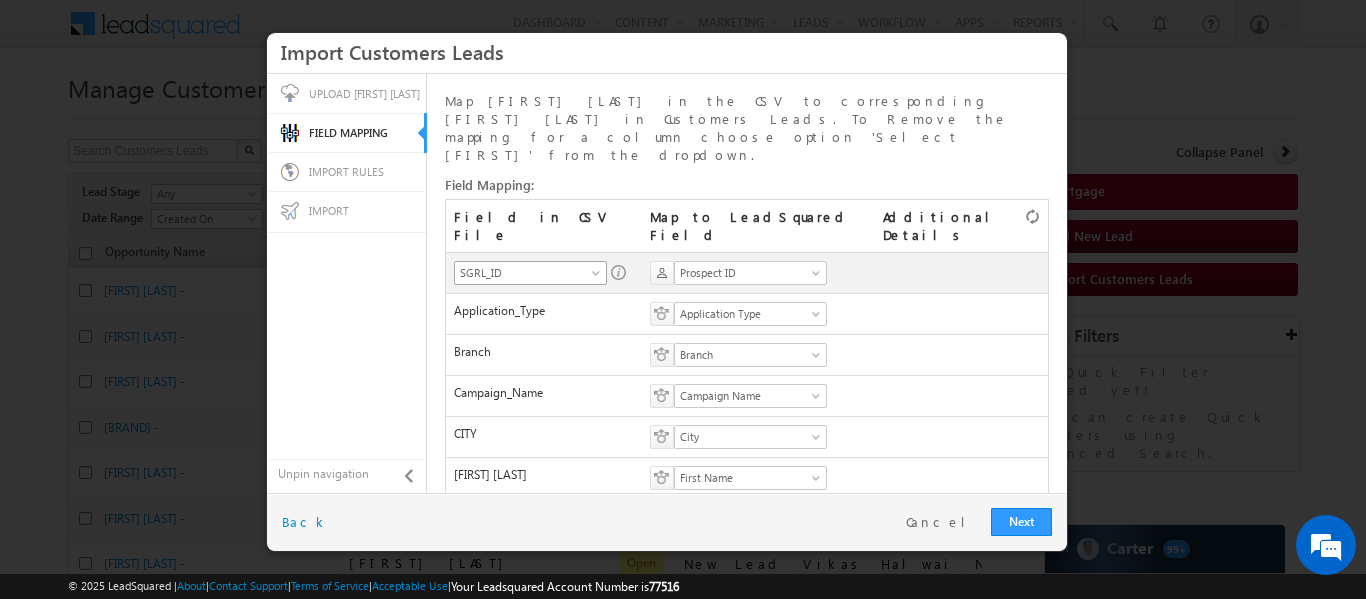click on "SGRL_ID" at bounding box center [524, 273] 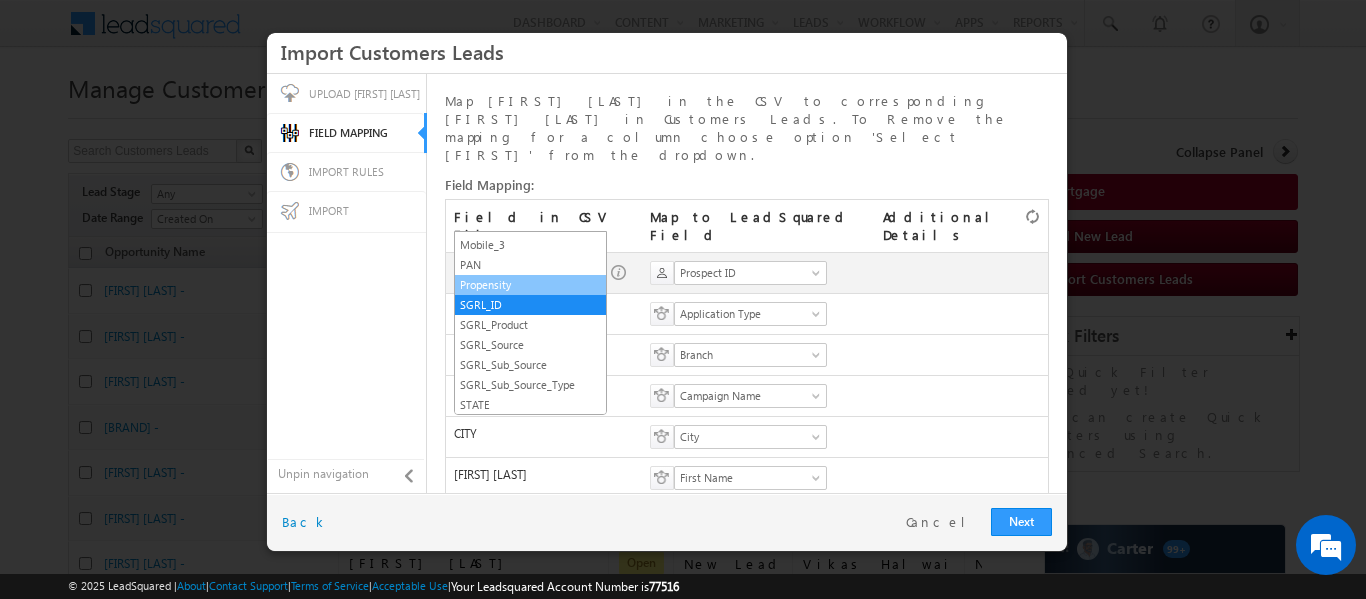 scroll, scrollTop: 287, scrollLeft: 0, axis: vertical 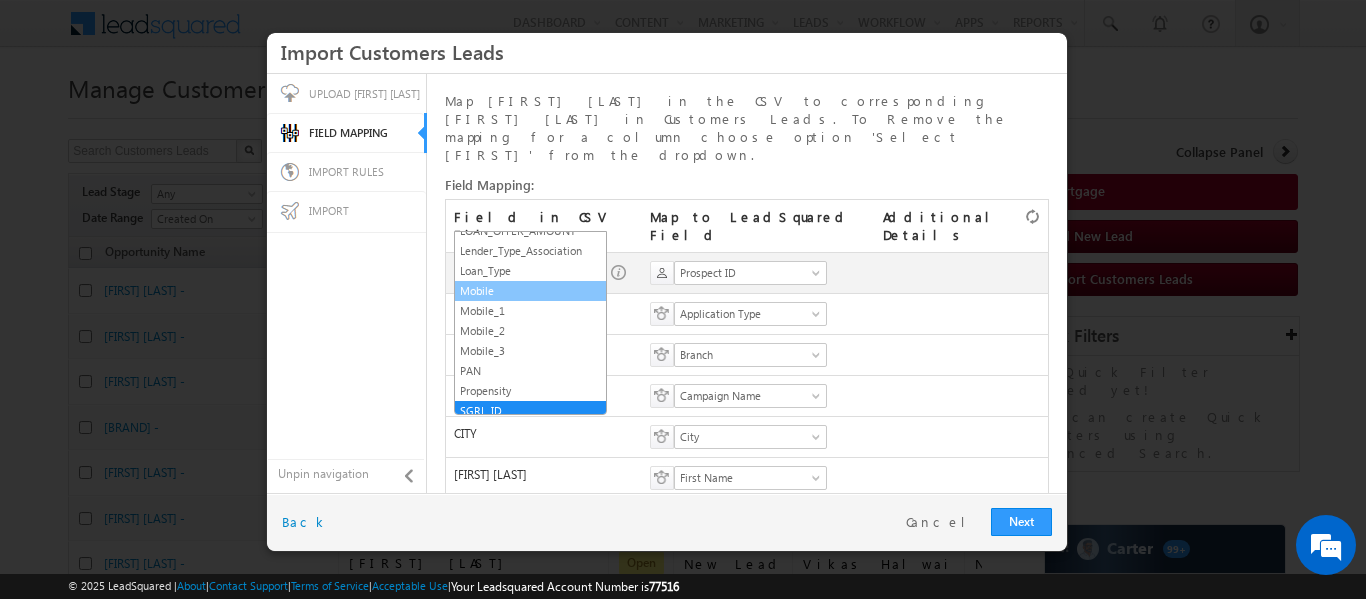 click on "Mobile" at bounding box center (530, 291) 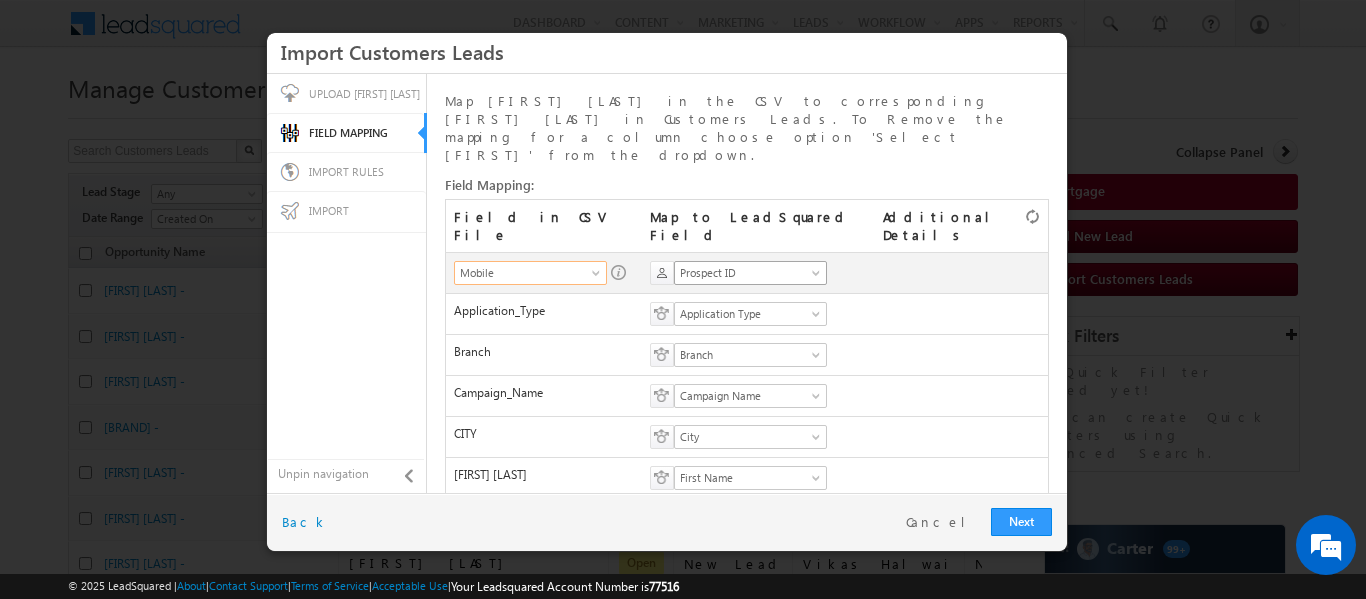 click on "Prospect ID" at bounding box center [744, 273] 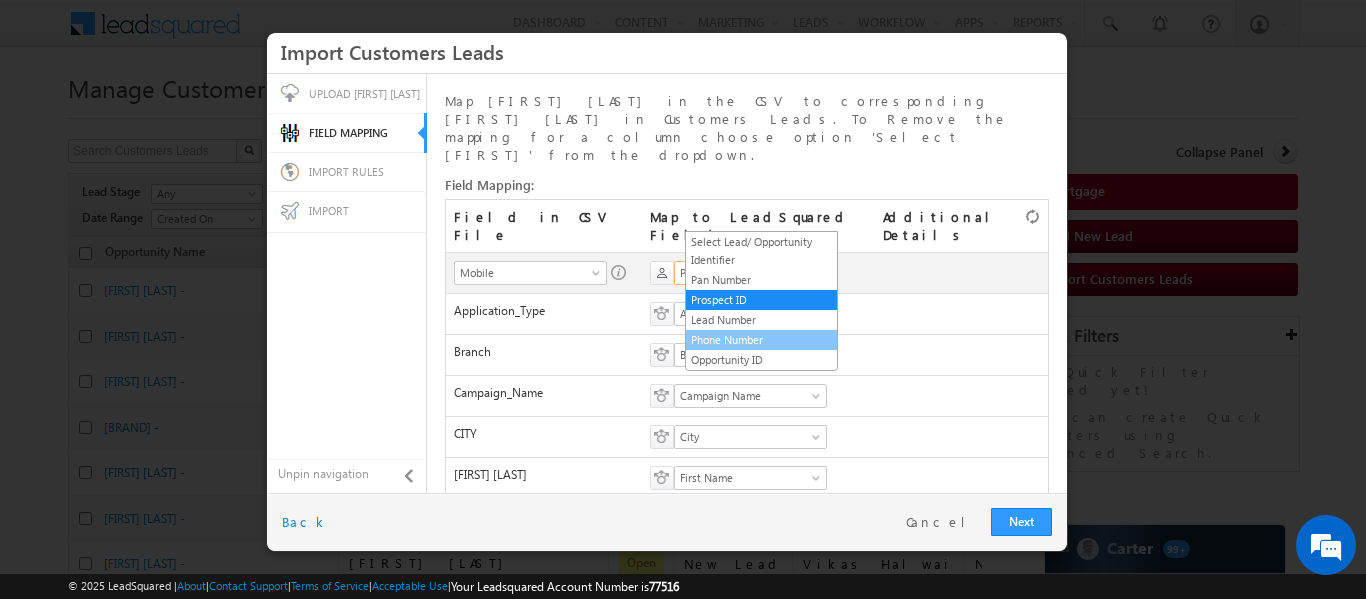 click on "Phone Number" at bounding box center (761, 340) 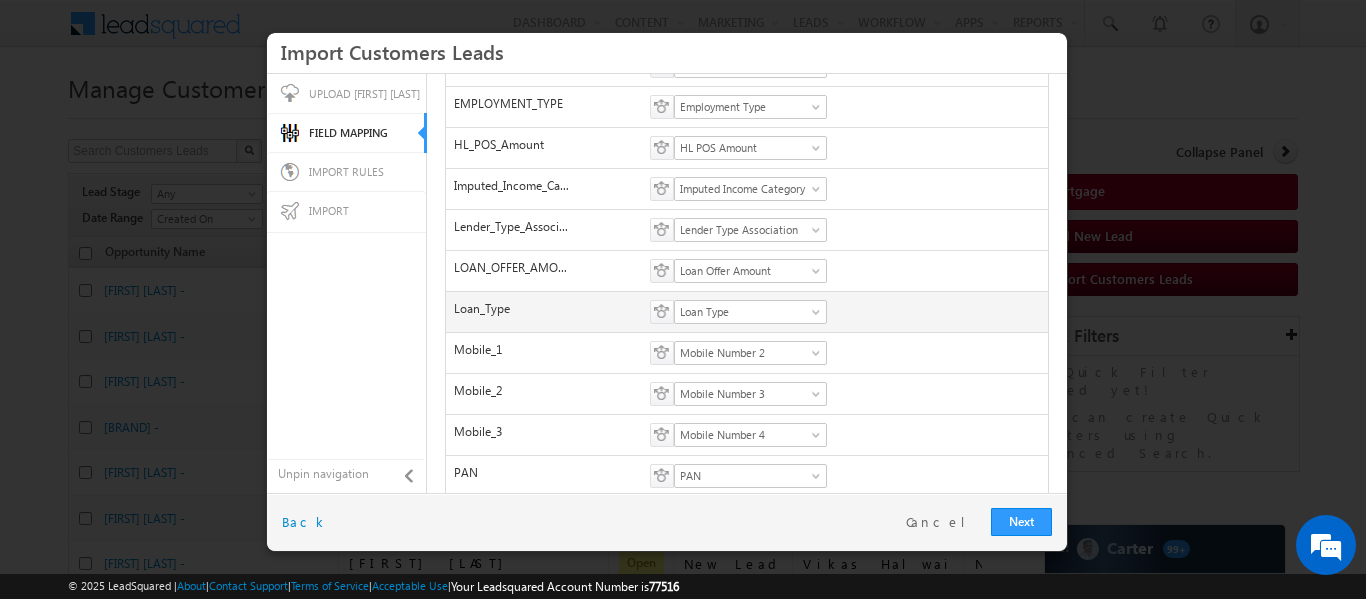 scroll, scrollTop: 537, scrollLeft: 0, axis: vertical 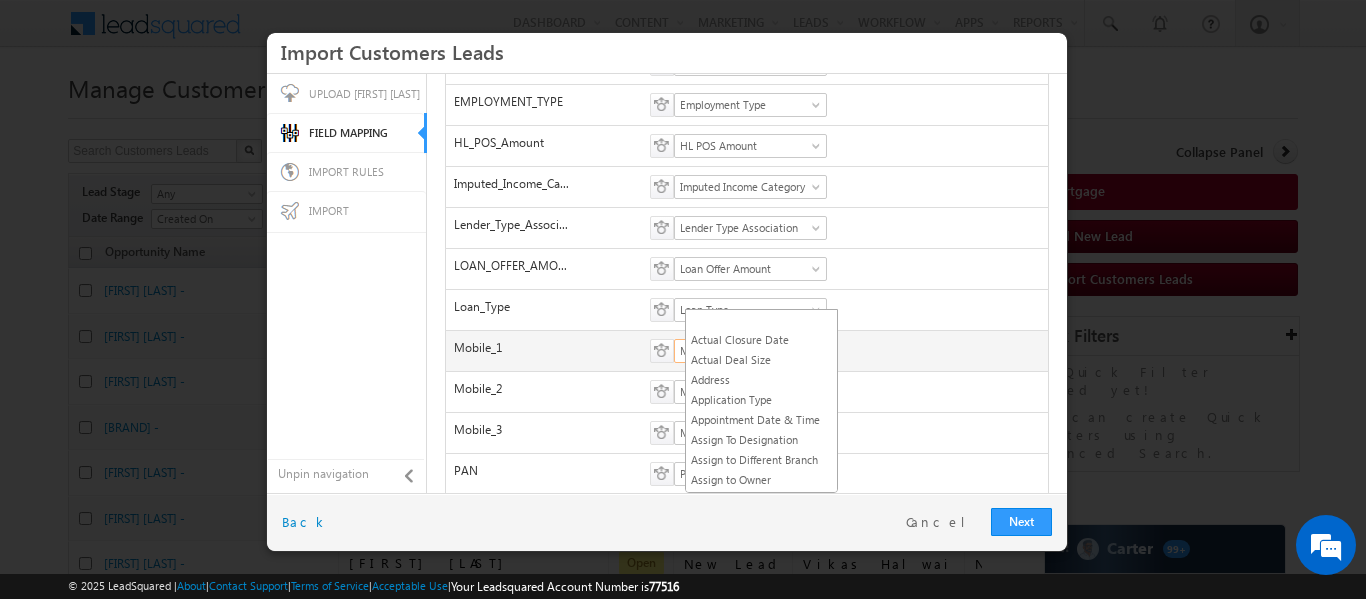 click on "Mobile Number 2" at bounding box center [744, 351] 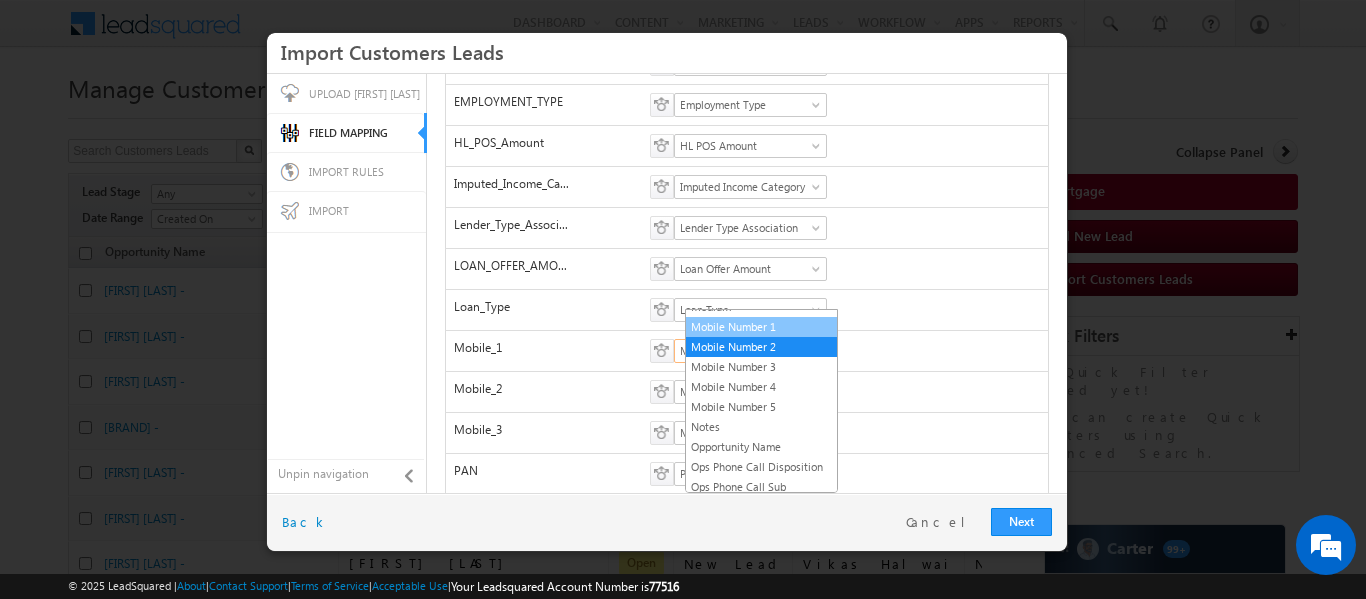 click on "Mobile Number 1" at bounding box center (761, 327) 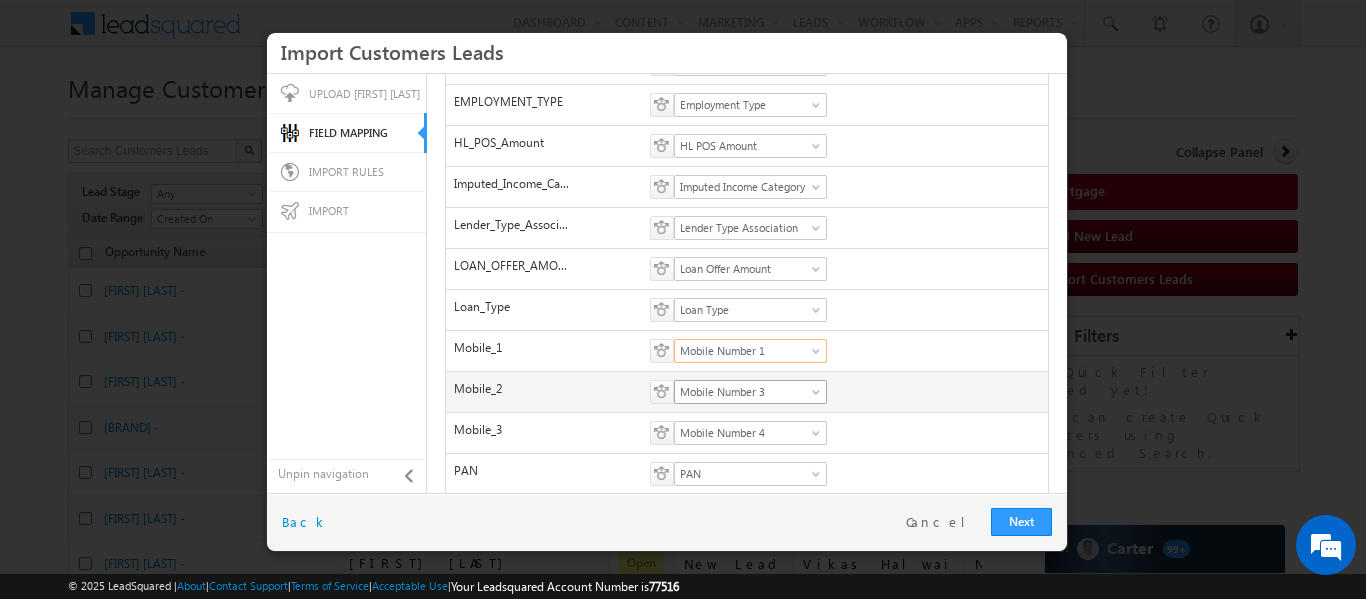 click on "Mobile Number 3" at bounding box center [744, 392] 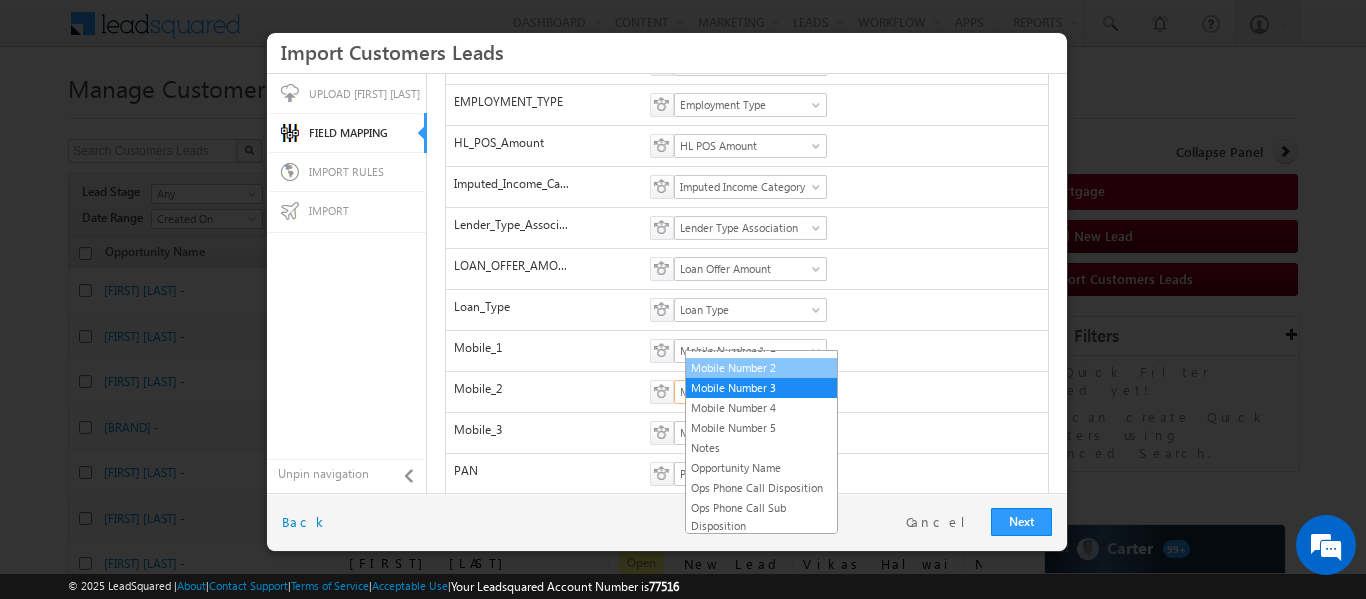 click on "Mobile Number 2" at bounding box center [761, 368] 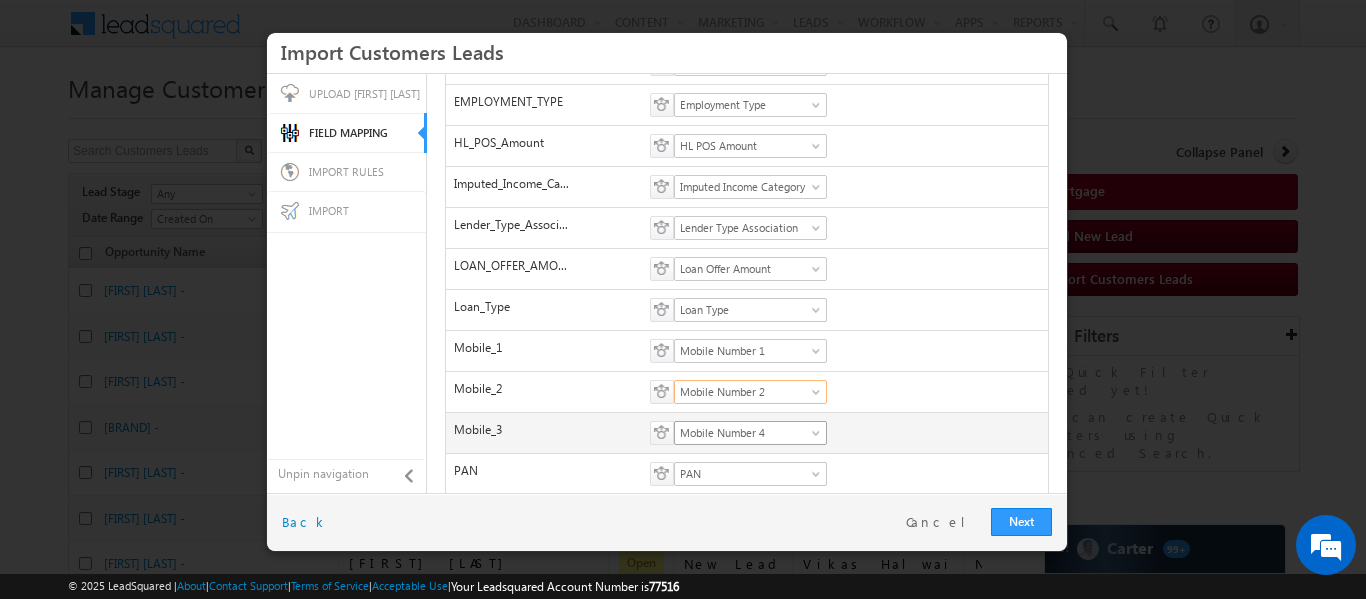 click on "Mobile Number 4" at bounding box center [744, 433] 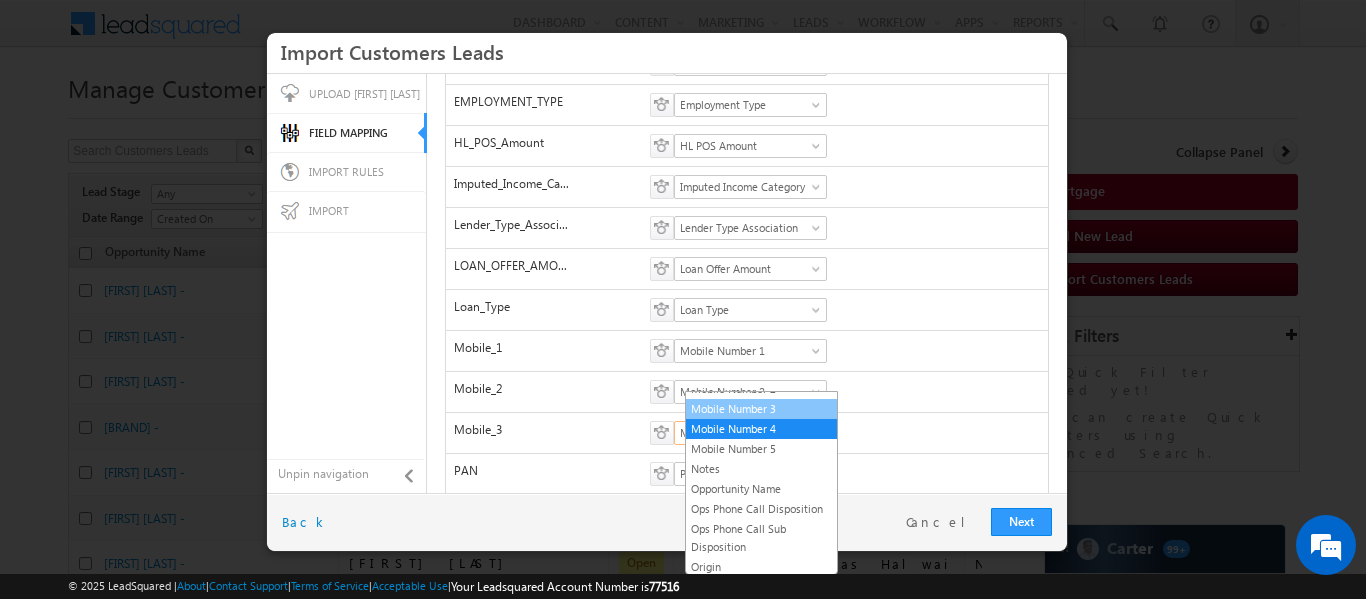 click on "Mobile Number 3" at bounding box center [761, 409] 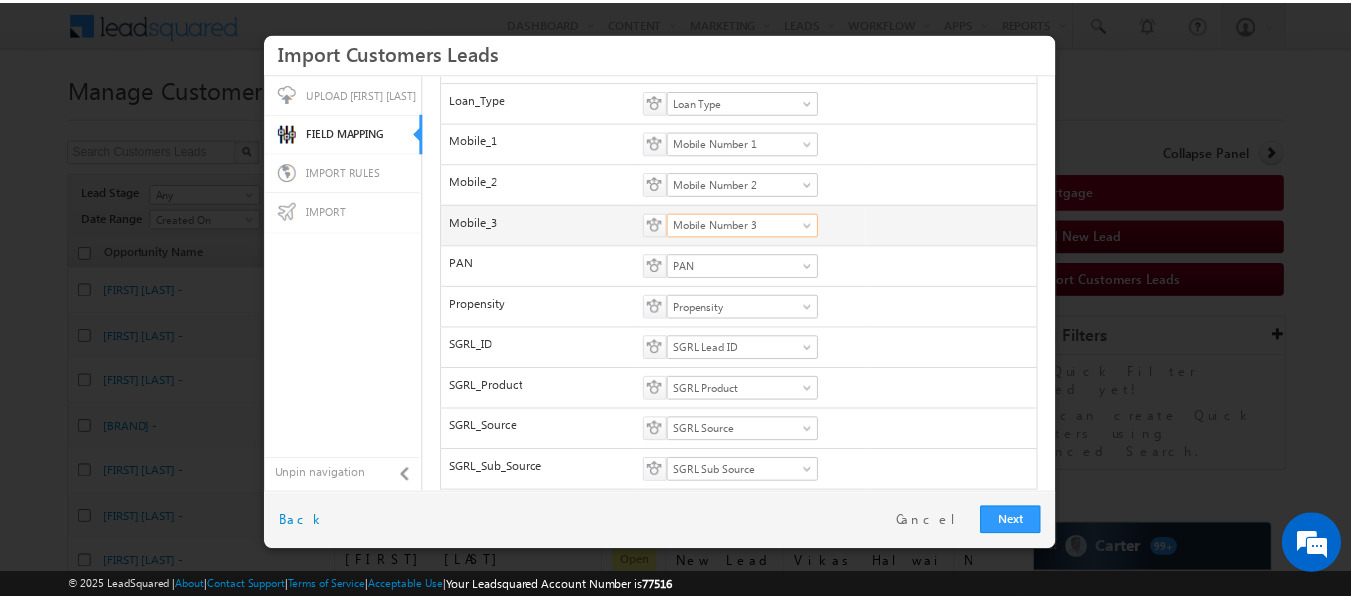 scroll, scrollTop: 819, scrollLeft: 0, axis: vertical 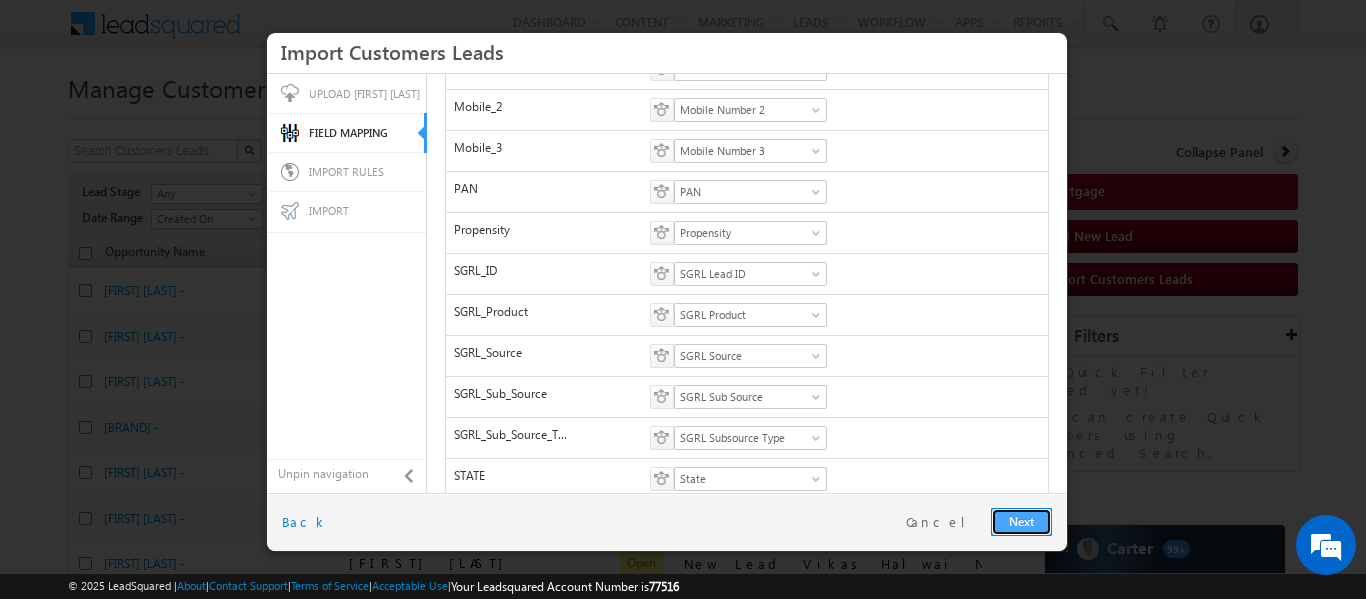 click on "Next" at bounding box center (1021, 522) 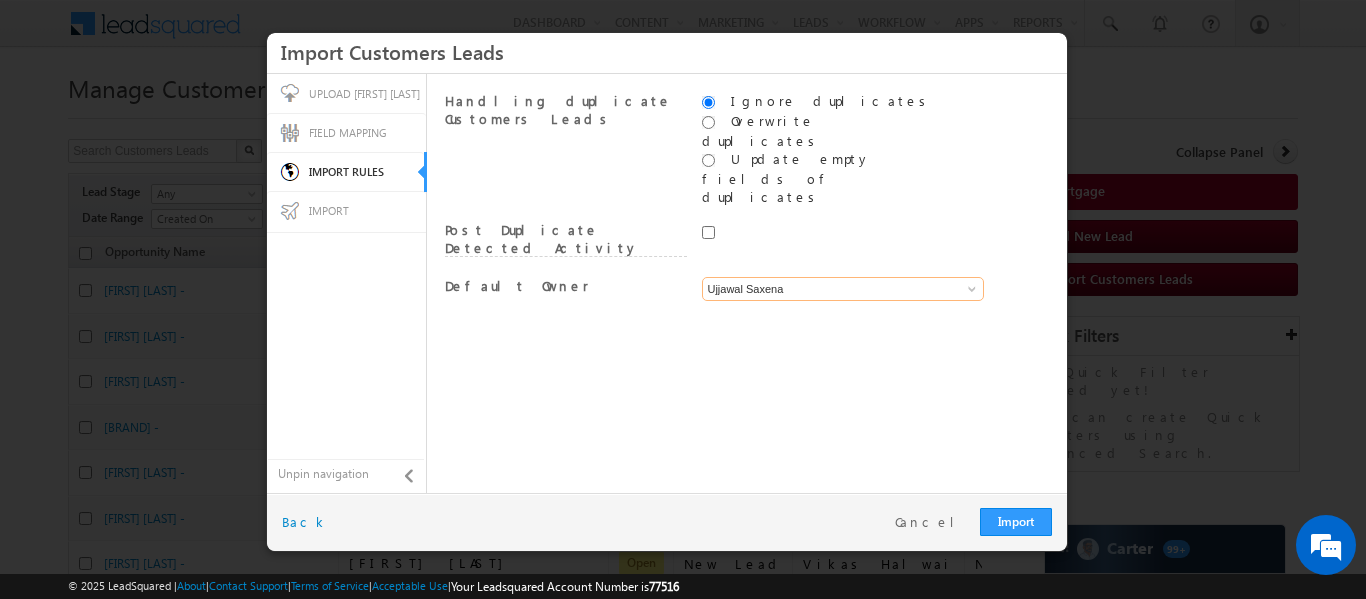 click on "Ujjawal Saxena" at bounding box center (843, 289) 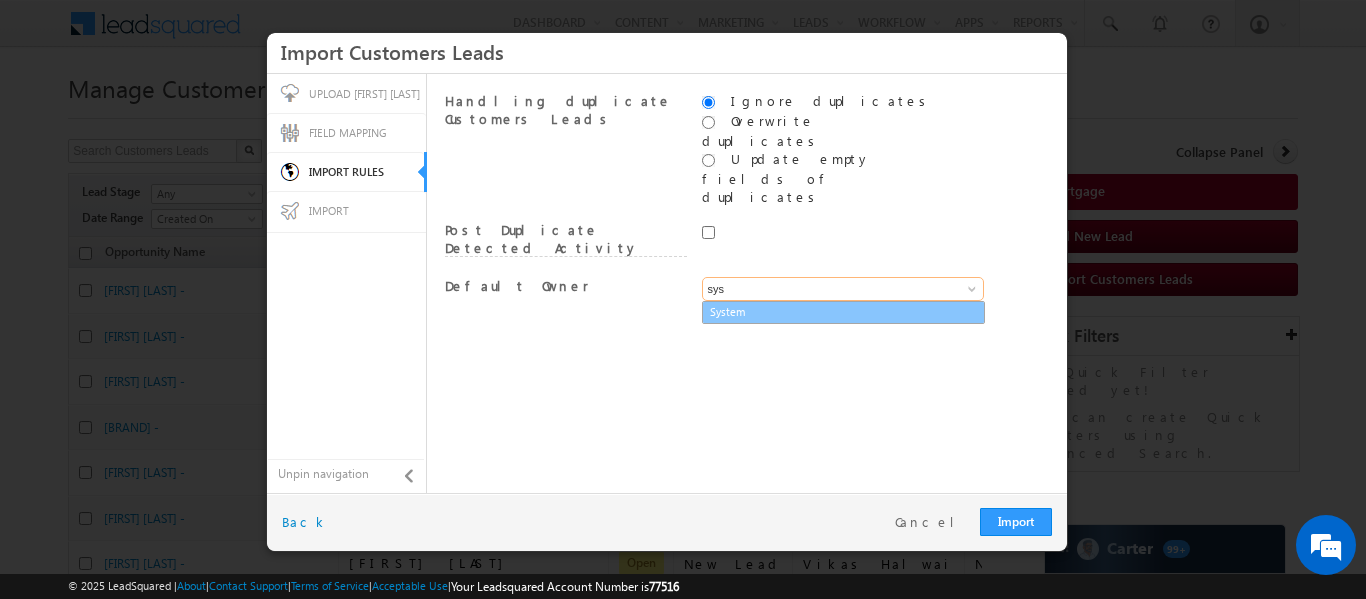 click on "System" at bounding box center [843, 312] 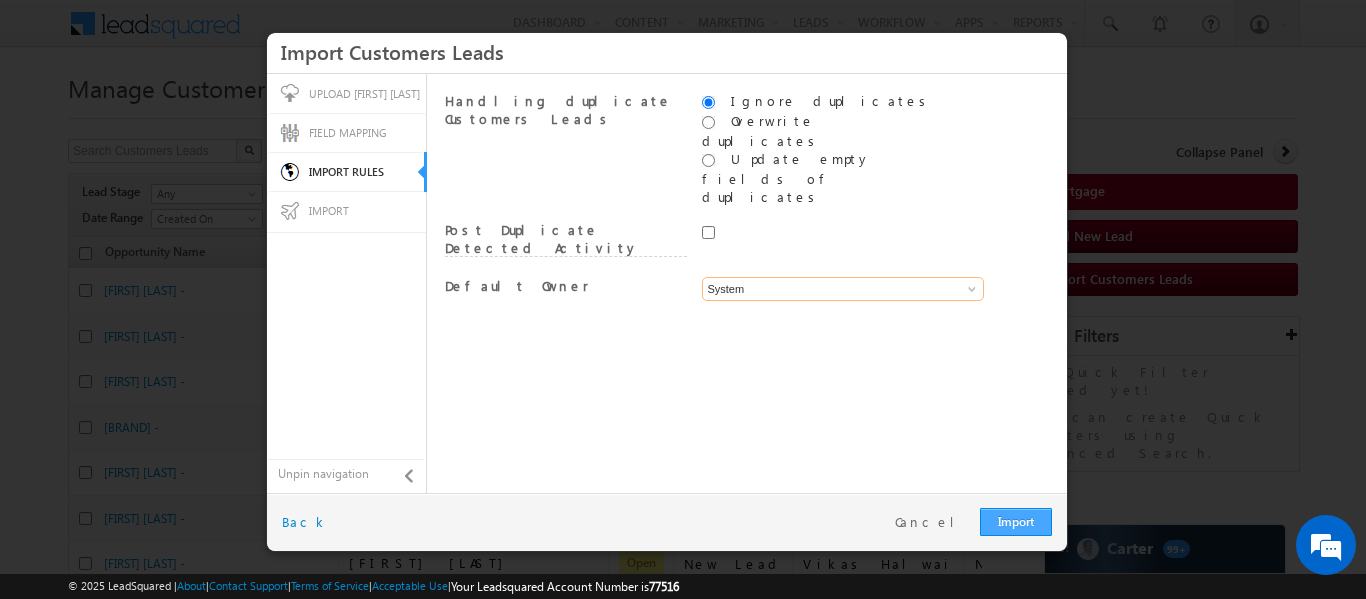 type on "System" 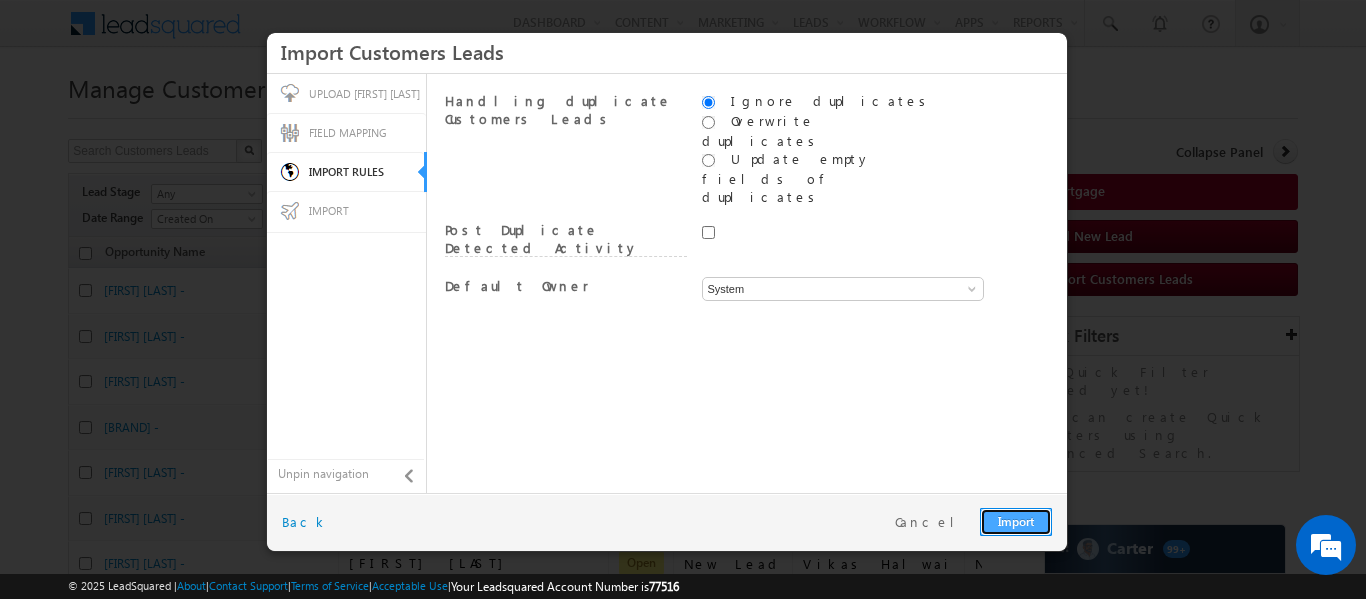click on "Import" at bounding box center (1016, 522) 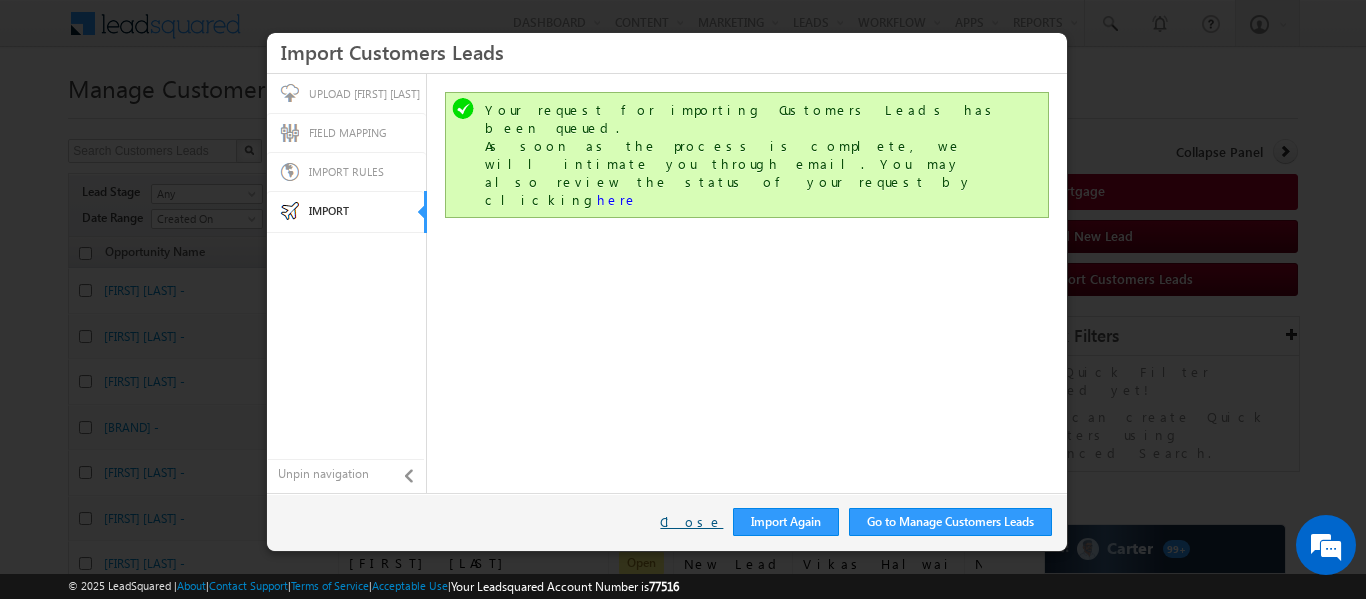 click on "Close" at bounding box center [691, 522] 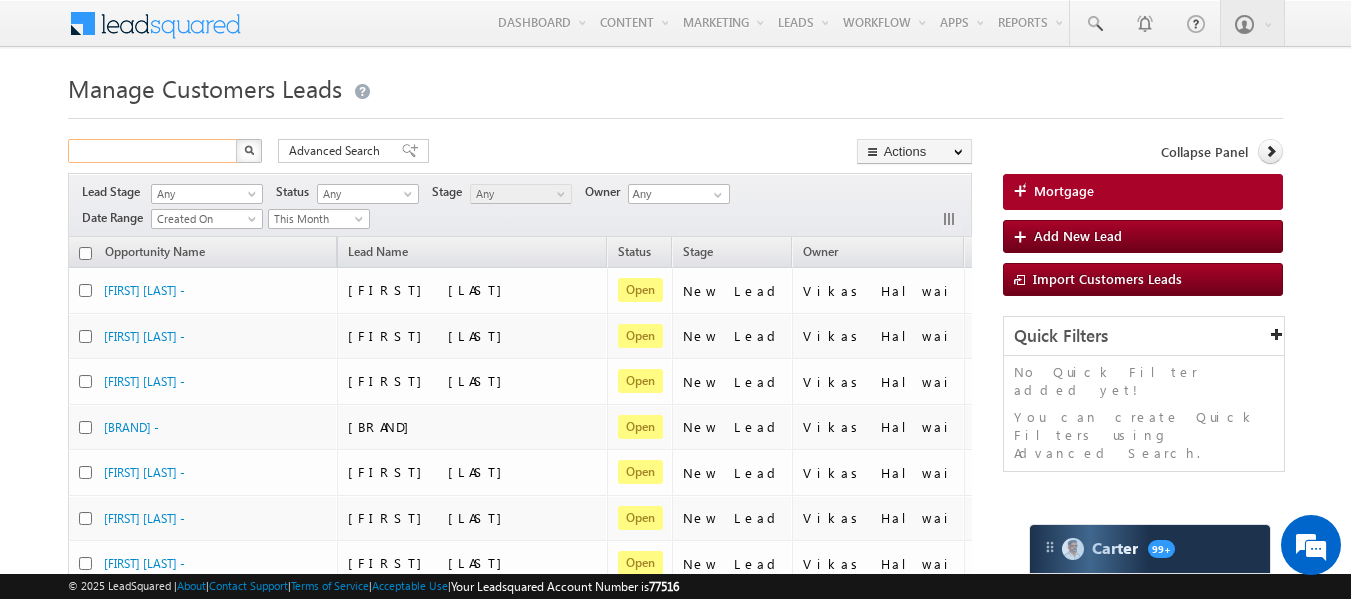 click at bounding box center [153, 151] 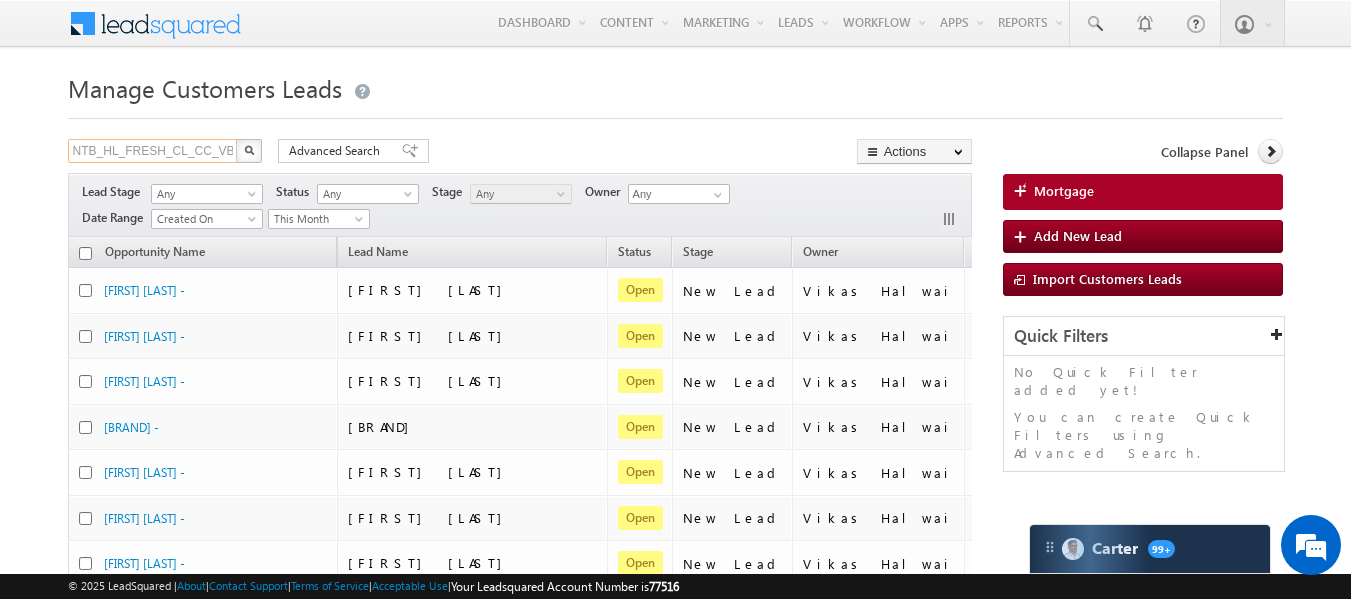 scroll, scrollTop: 0, scrollLeft: 66, axis: horizontal 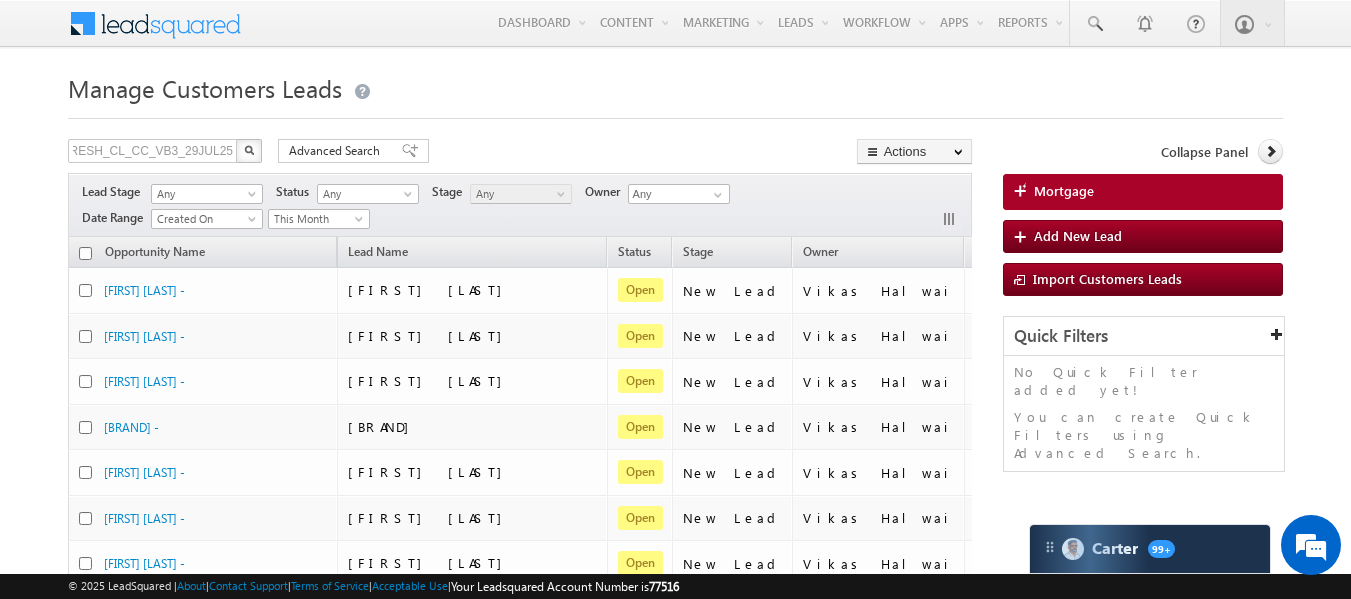 click at bounding box center [249, 150] 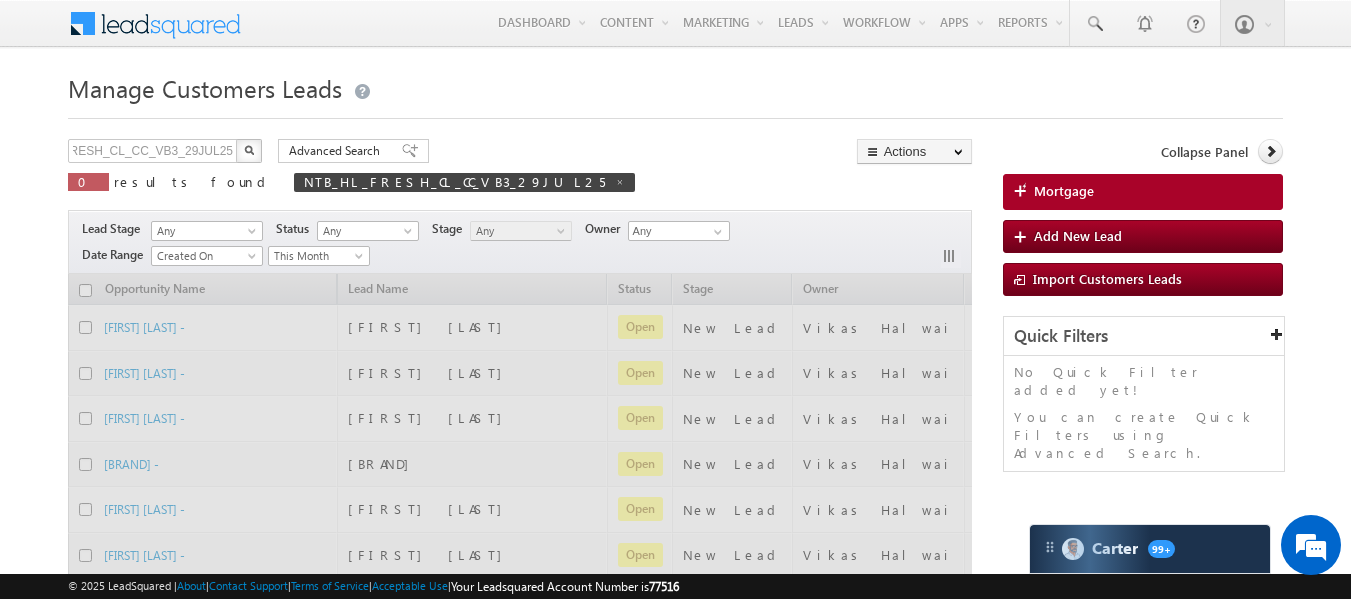 scroll, scrollTop: 0, scrollLeft: 0, axis: both 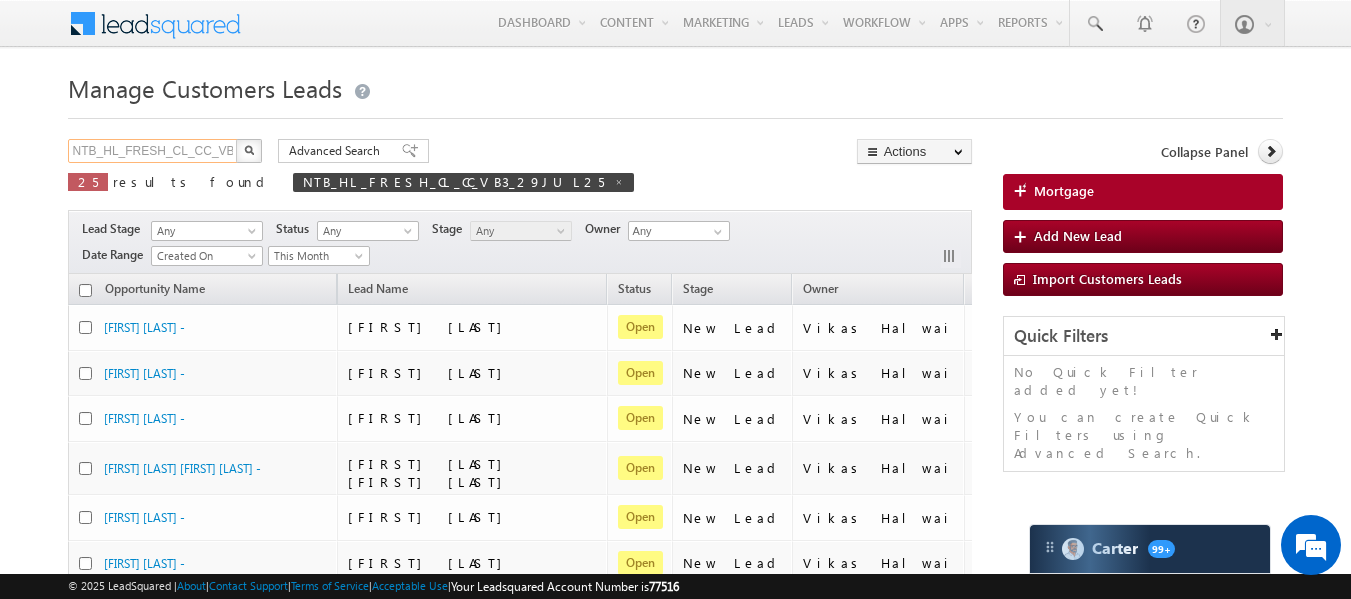 click on "NTB_HL_FRESH_CL_CC_VB3_29JUL25" at bounding box center (153, 151) 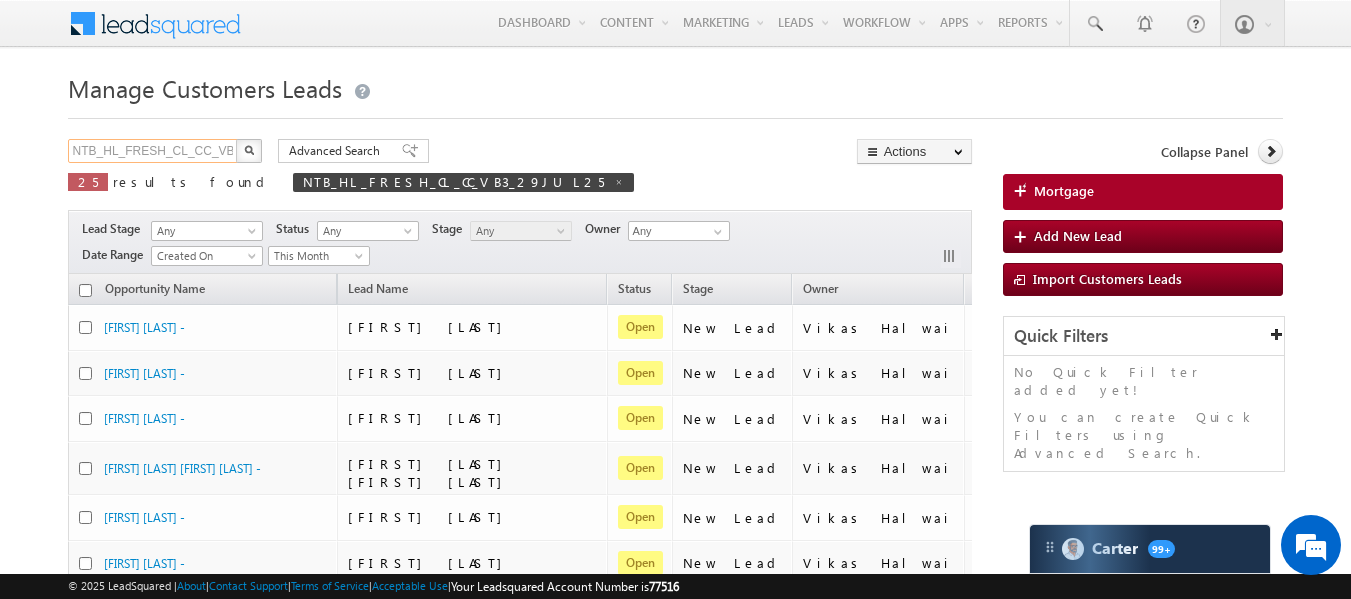 paste on "SD_CC_VB3_29JUL25" 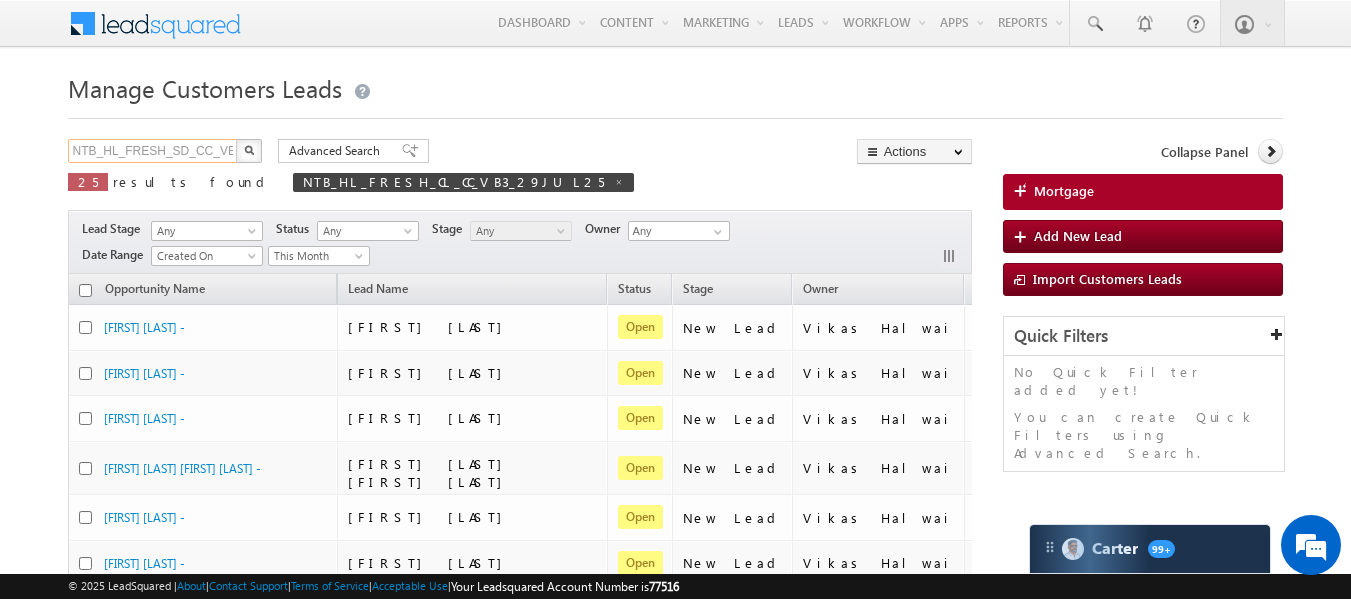 scroll, scrollTop: 0, scrollLeft: 64, axis: horizontal 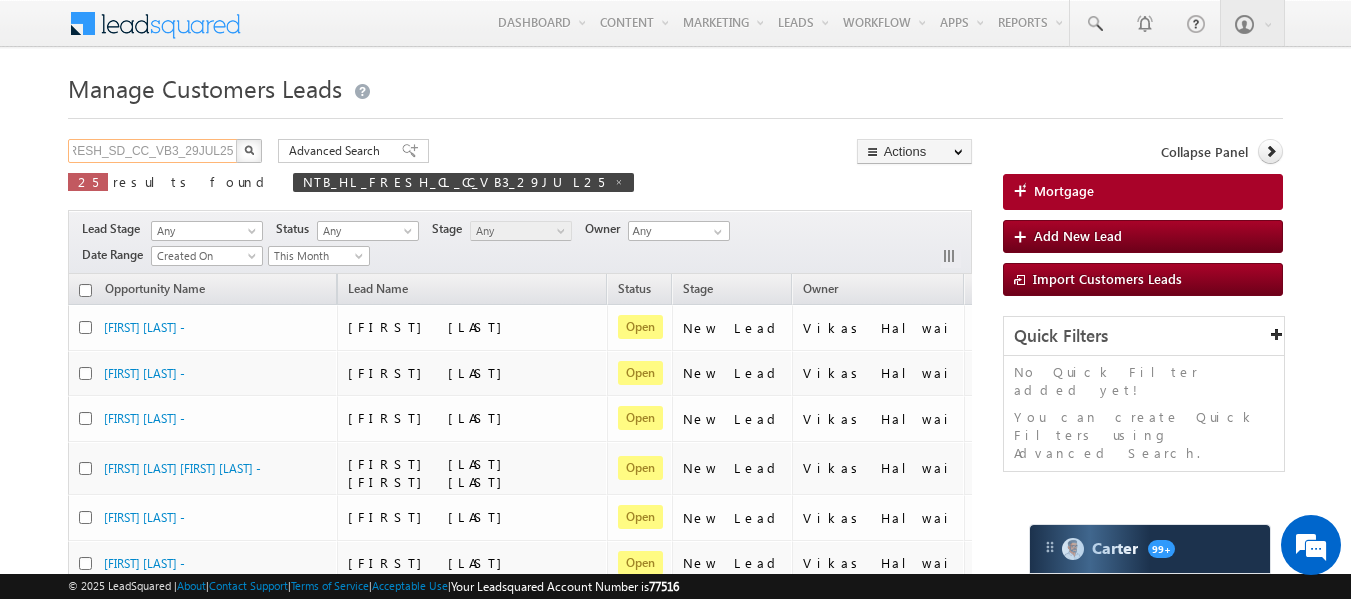 type on "NTB_HL_FRESH_SD_CC_VB3_29JUL25" 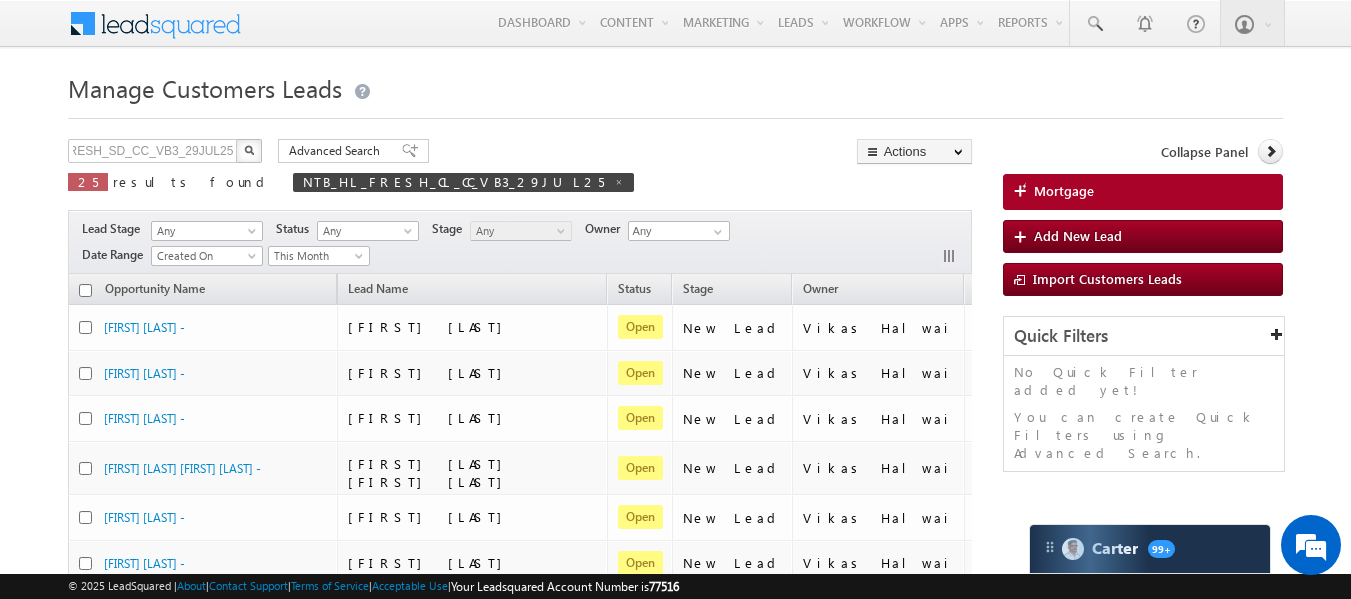 click at bounding box center (249, 151) 